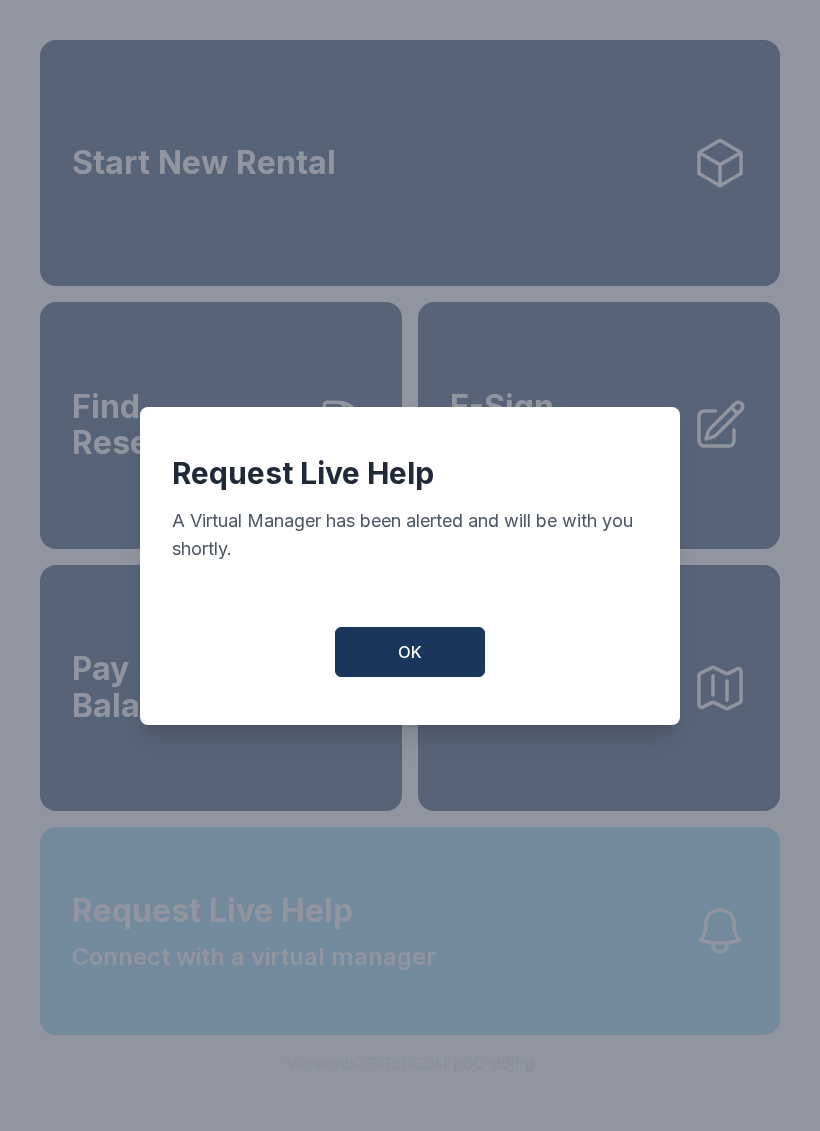 scroll, scrollTop: 0, scrollLeft: 0, axis: both 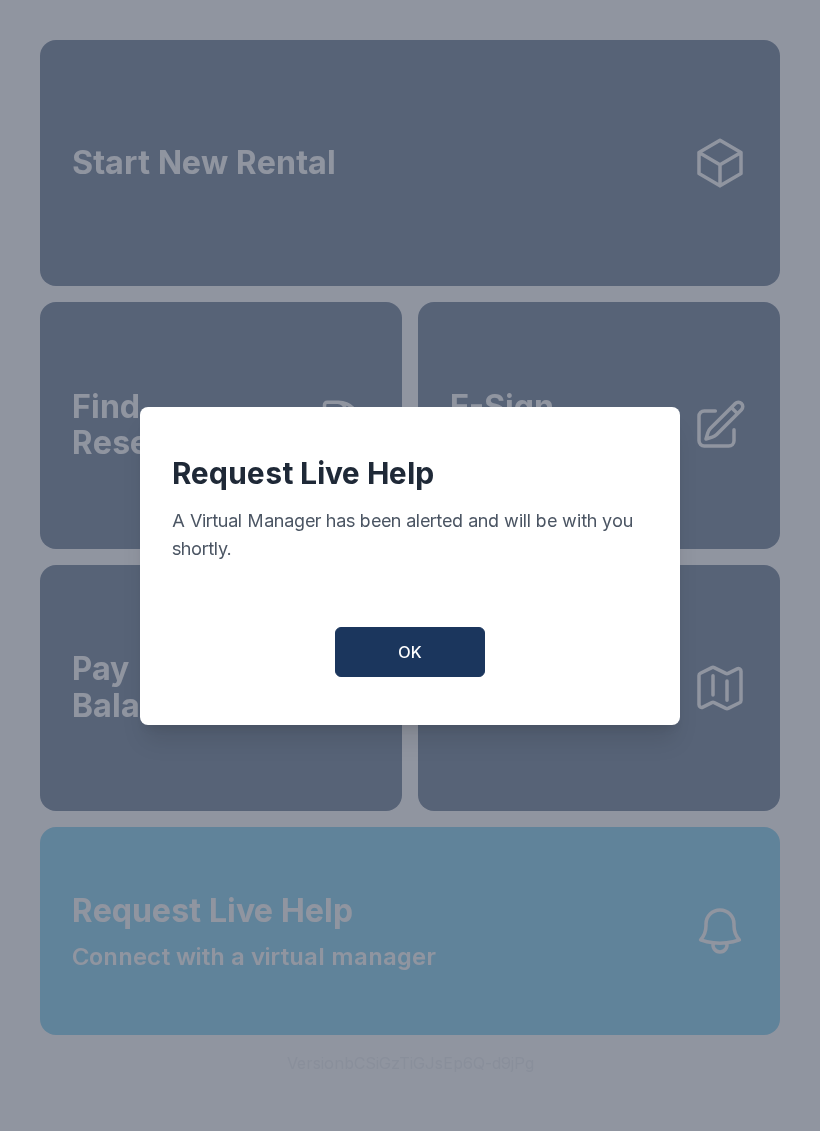 click on "OK" at bounding box center [410, 652] 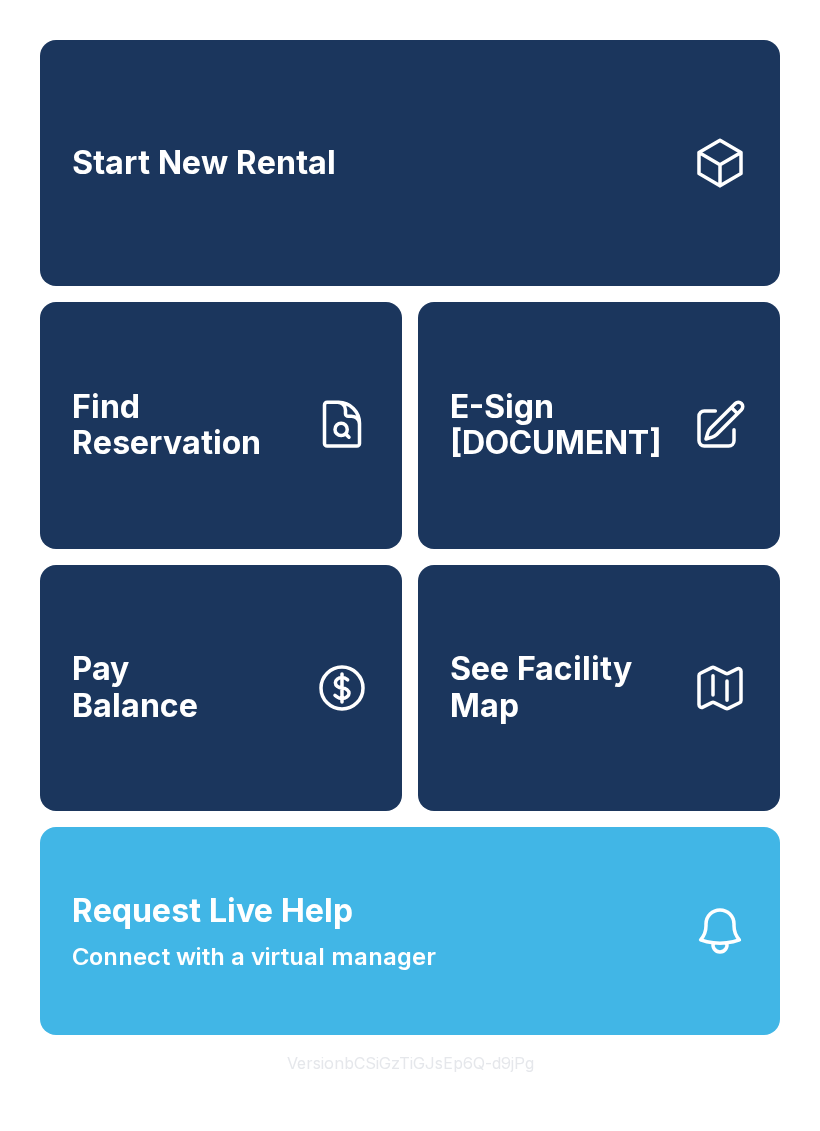 click on "Start New Rental" at bounding box center (410, 163) 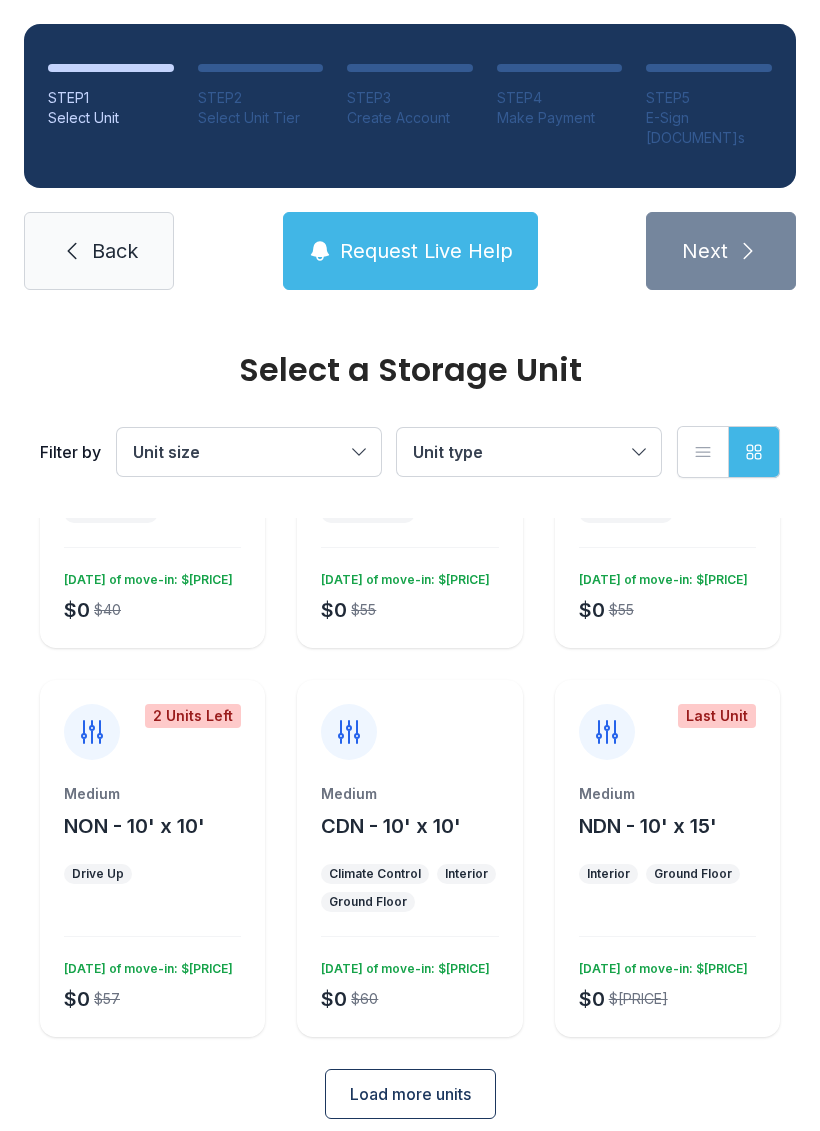 scroll, scrollTop: 230, scrollLeft: 0, axis: vertical 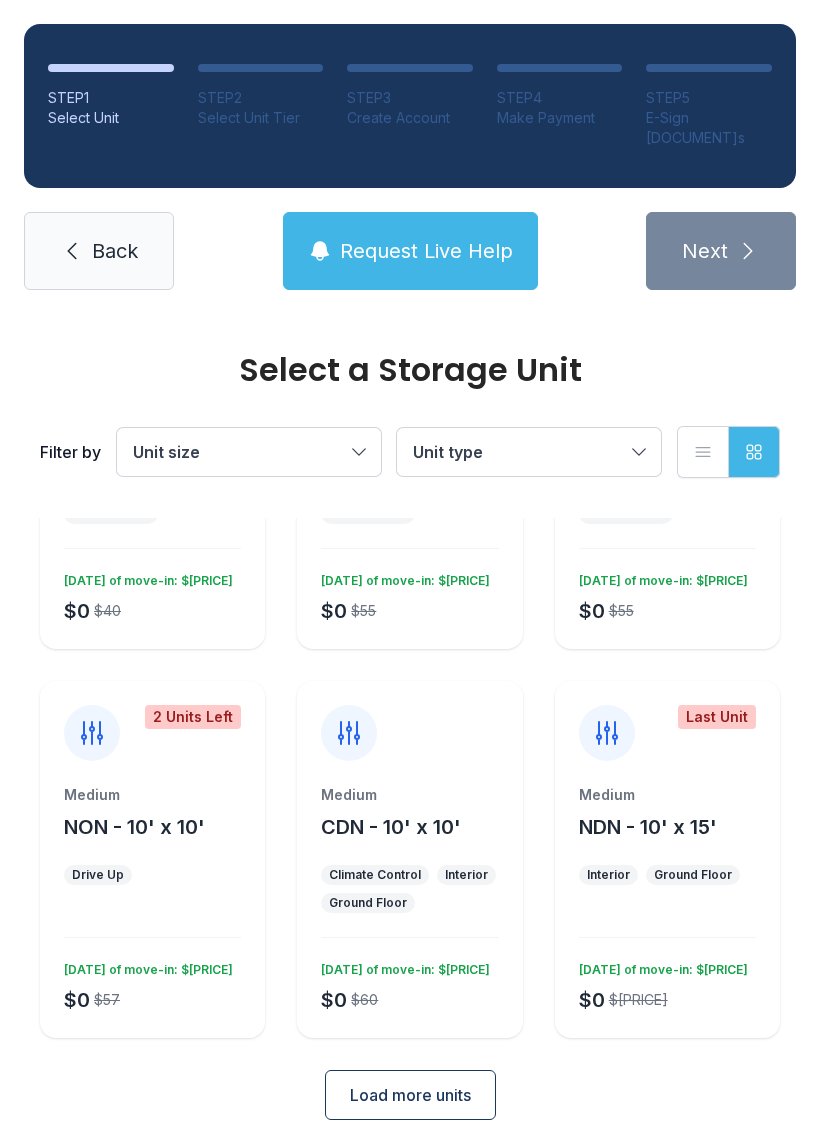 click on "Load more units" at bounding box center (410, 1095) 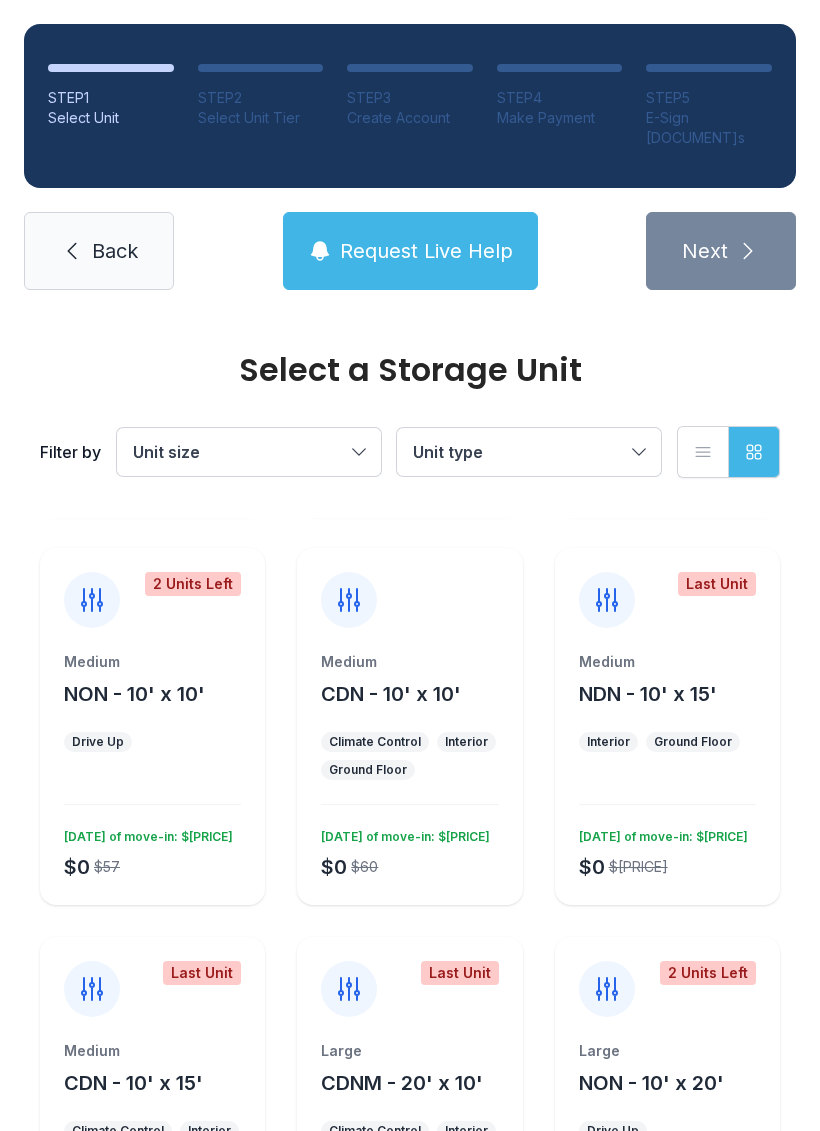 scroll, scrollTop: 364, scrollLeft: 0, axis: vertical 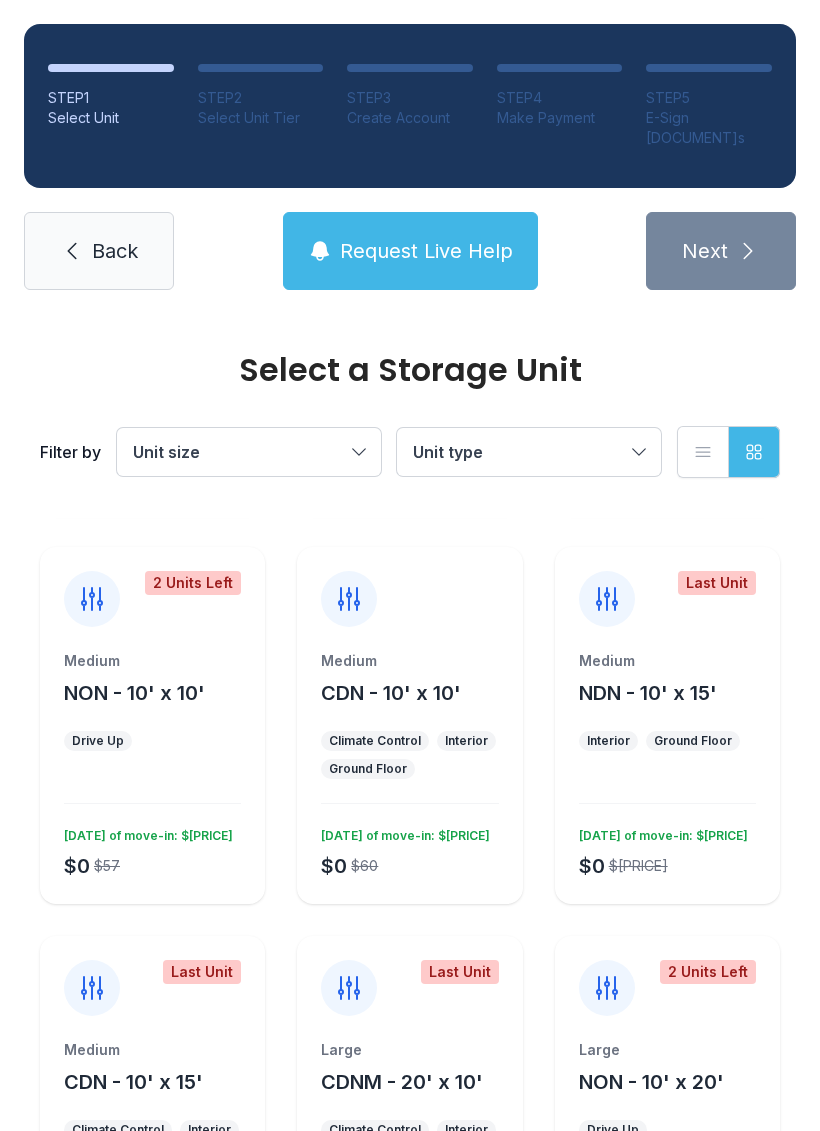 click on "Medium CDN - 10' x 10' Climate Control Interior Ground Floor $0 $60 FIRST MONTH’S RENT: $0" at bounding box center [152, 388] 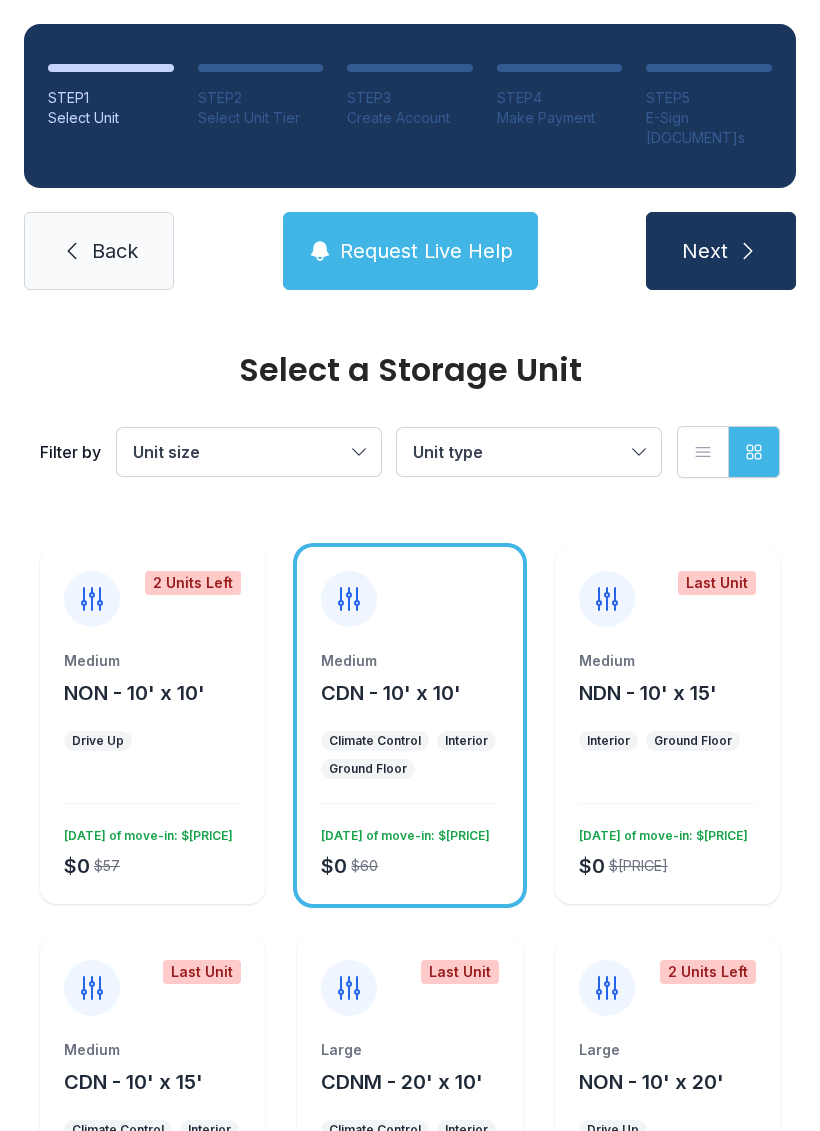 click at bounding box center (349, 599) 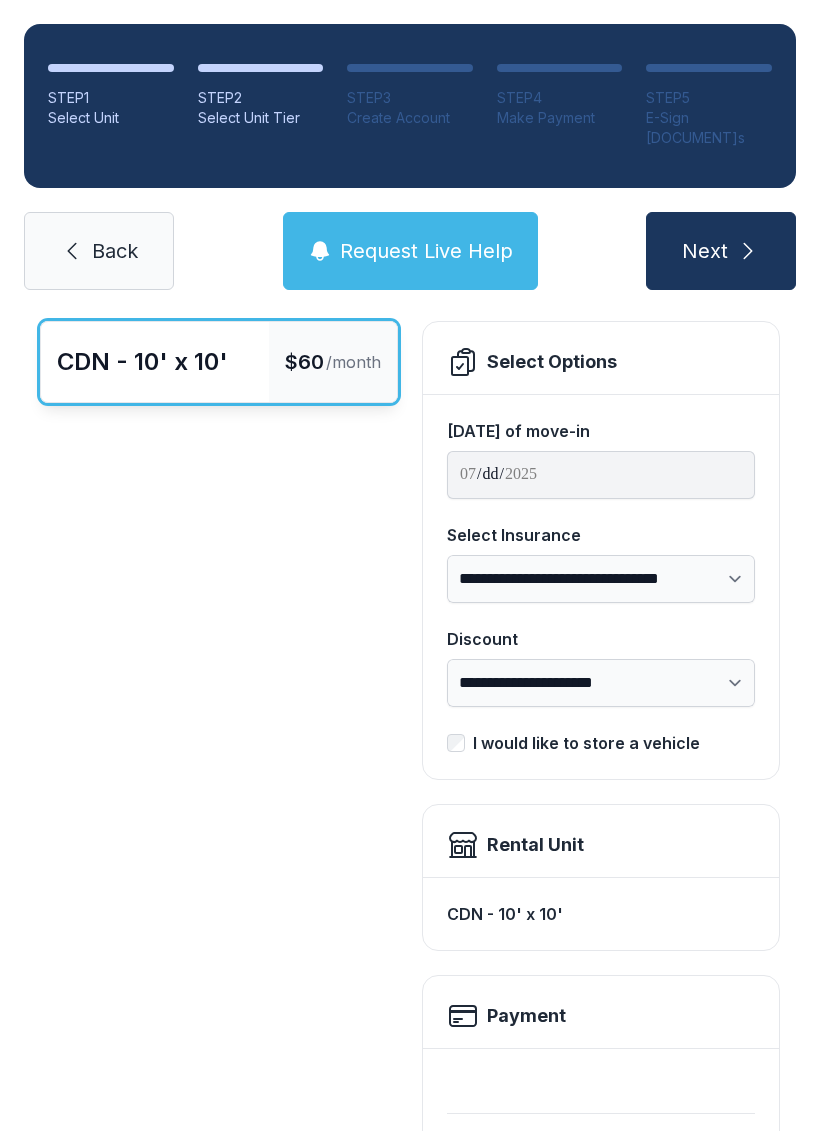scroll, scrollTop: 101, scrollLeft: 0, axis: vertical 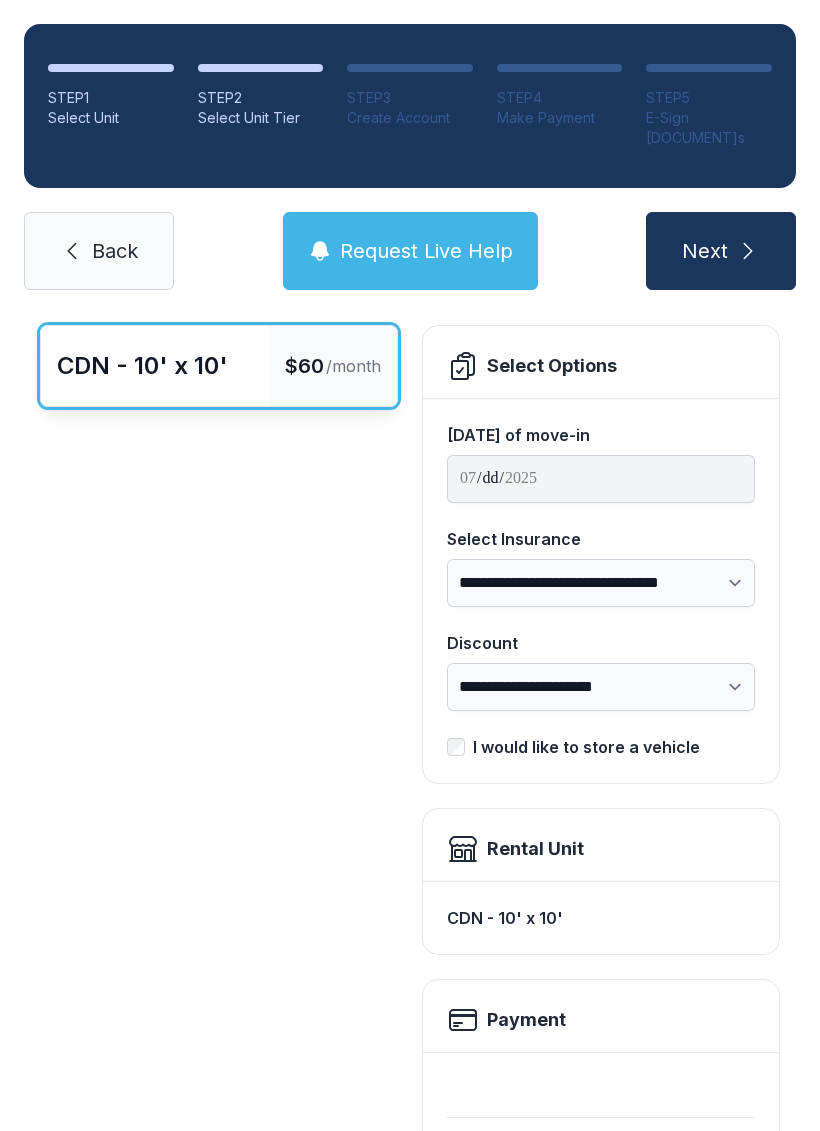click on "**********" at bounding box center [601, 463] 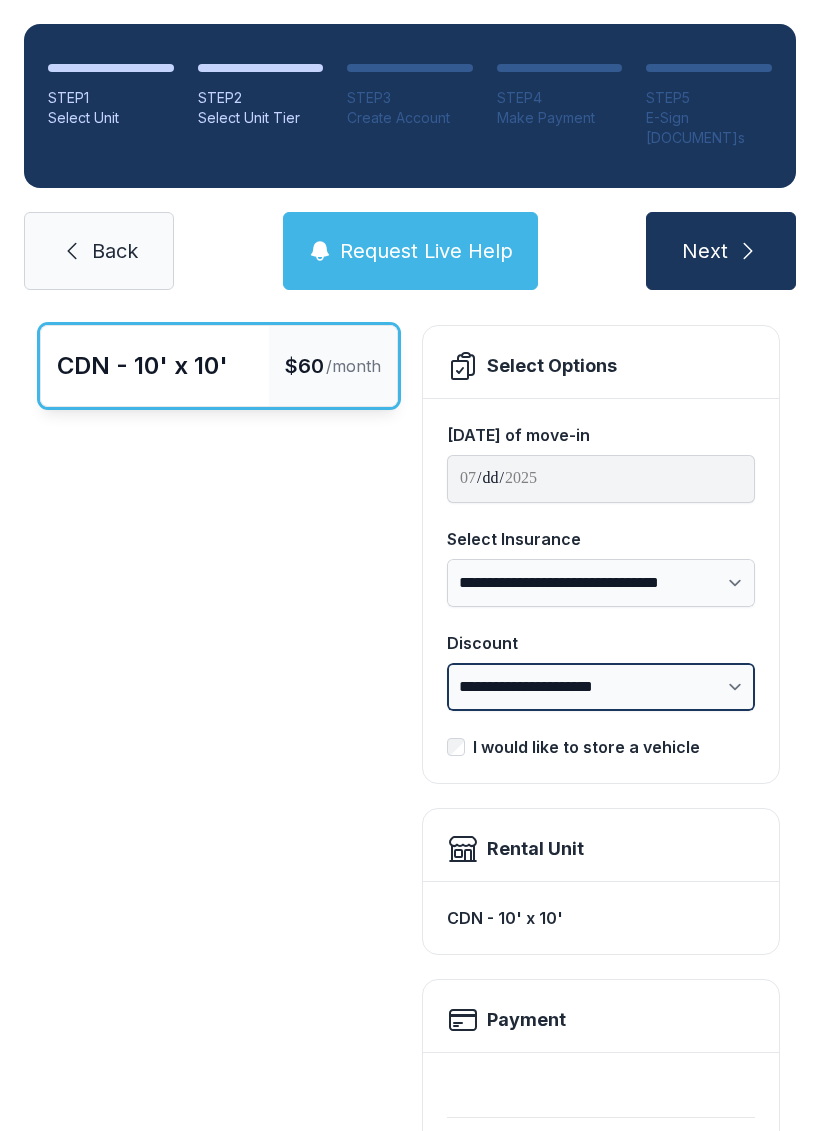click on "**********" at bounding box center (601, 687) 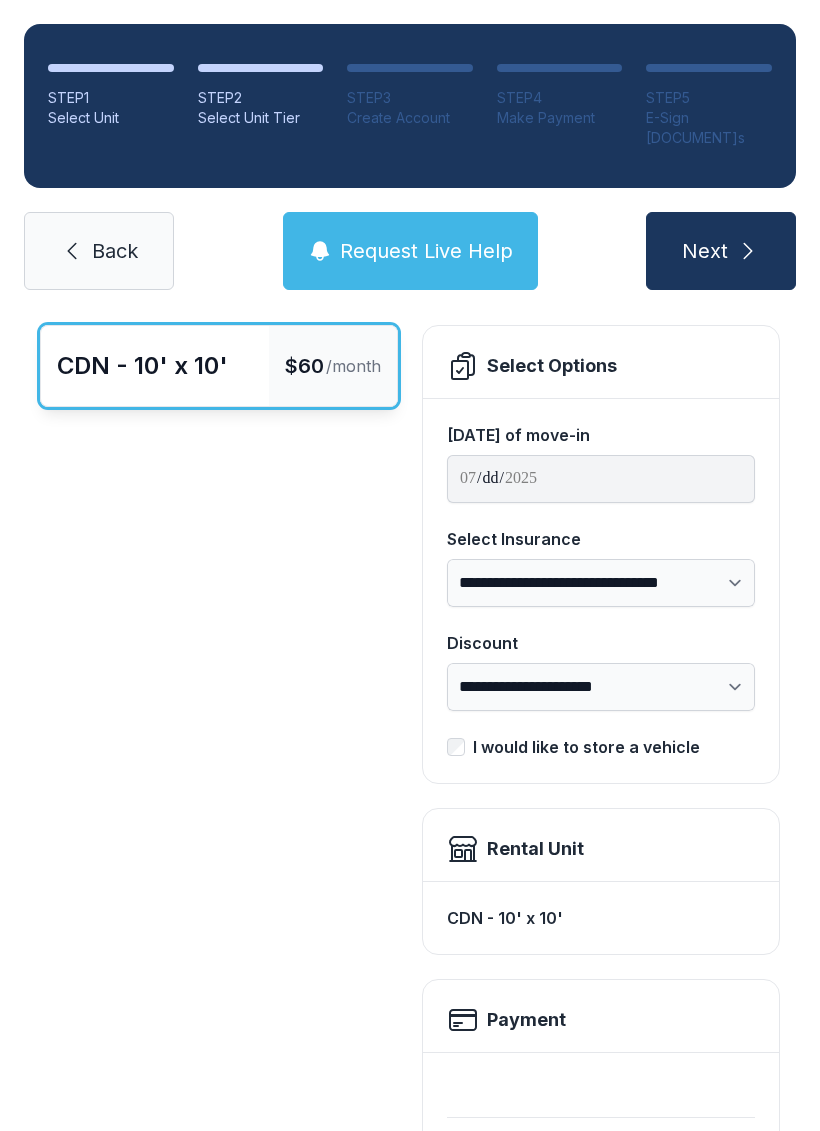 click on "Select Options" at bounding box center (552, 366) 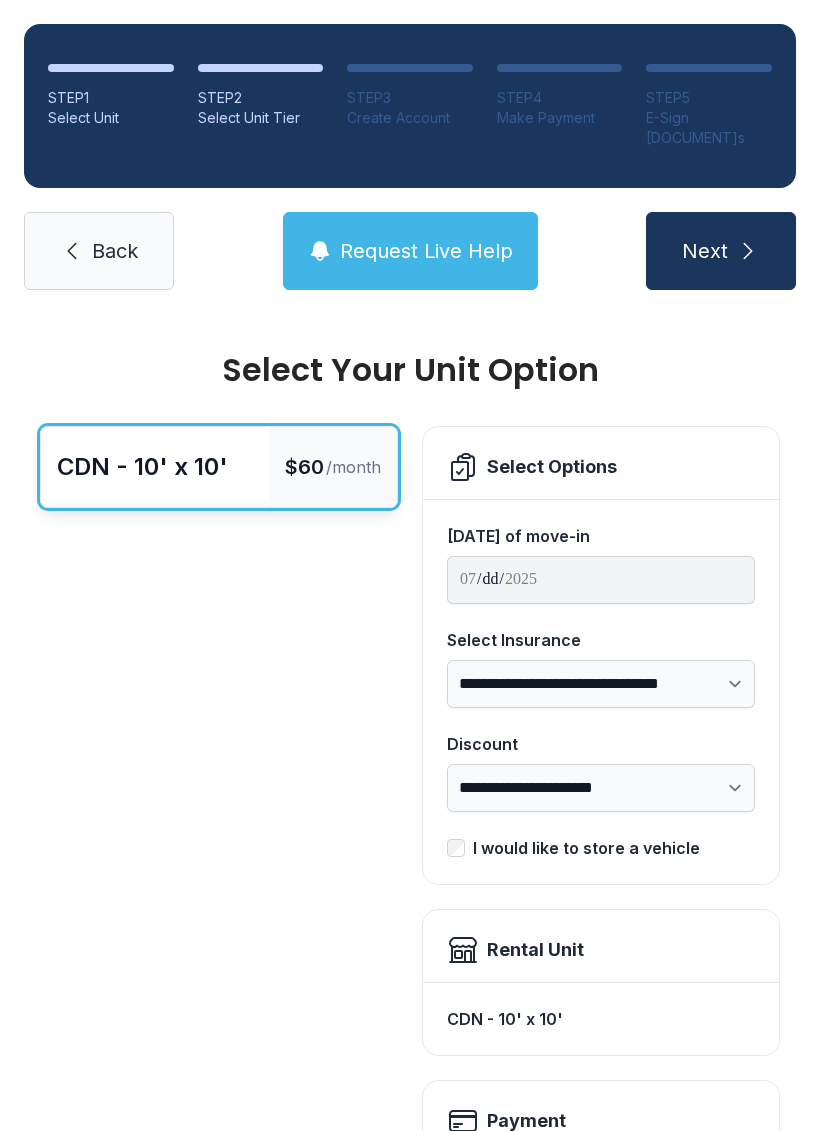 scroll, scrollTop: 0, scrollLeft: 0, axis: both 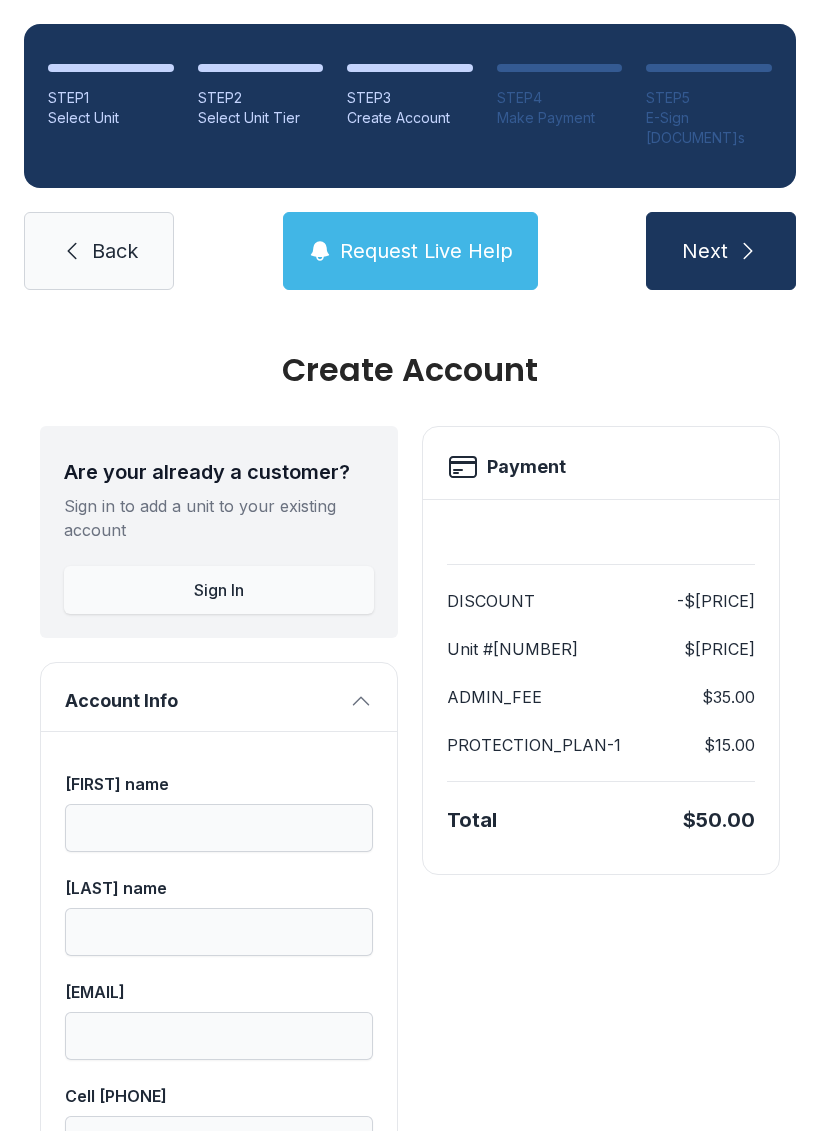 click on "Request Live Help" at bounding box center [426, 251] 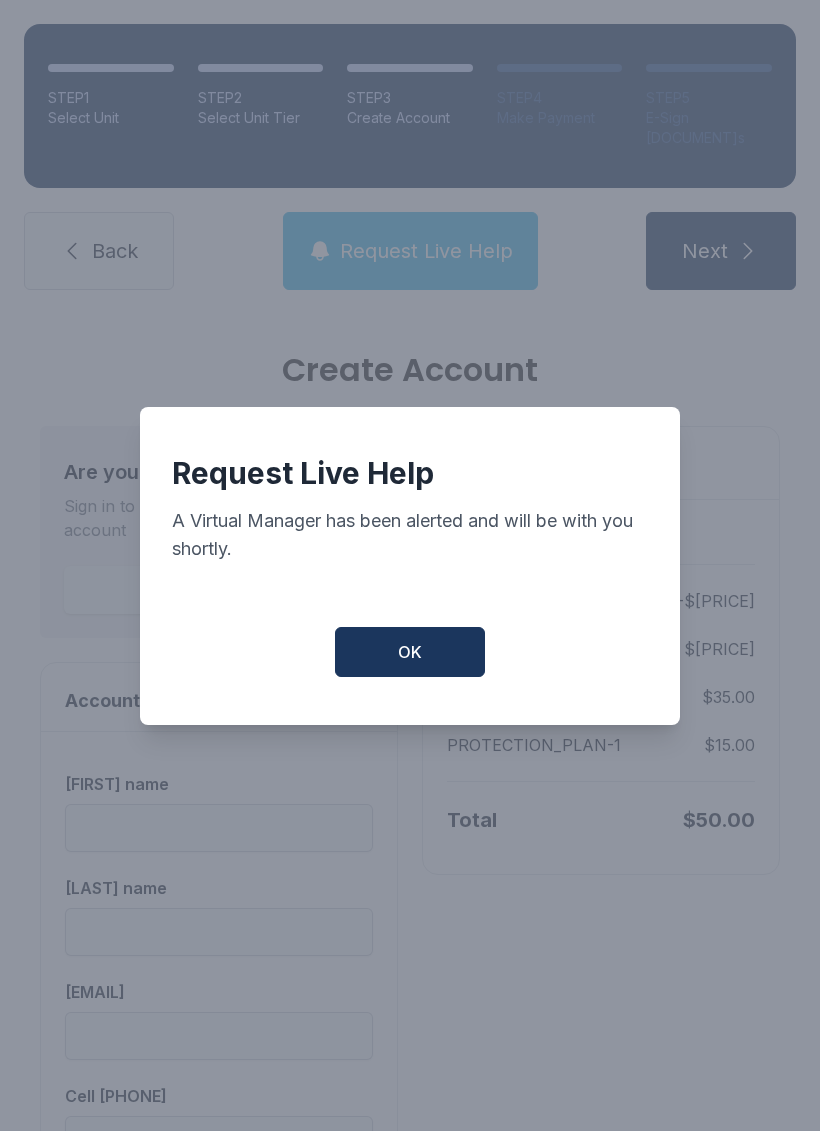 click on "OK" at bounding box center (410, 652) 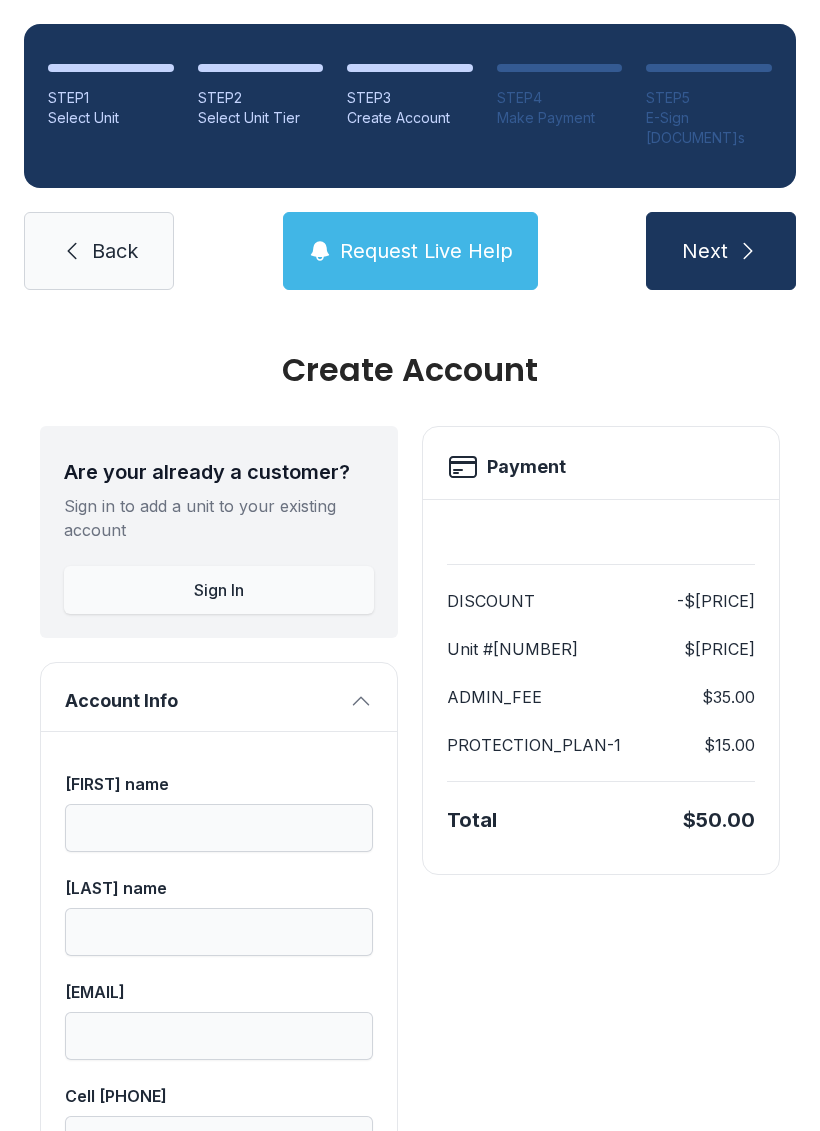 click at bounding box center (748, 251) 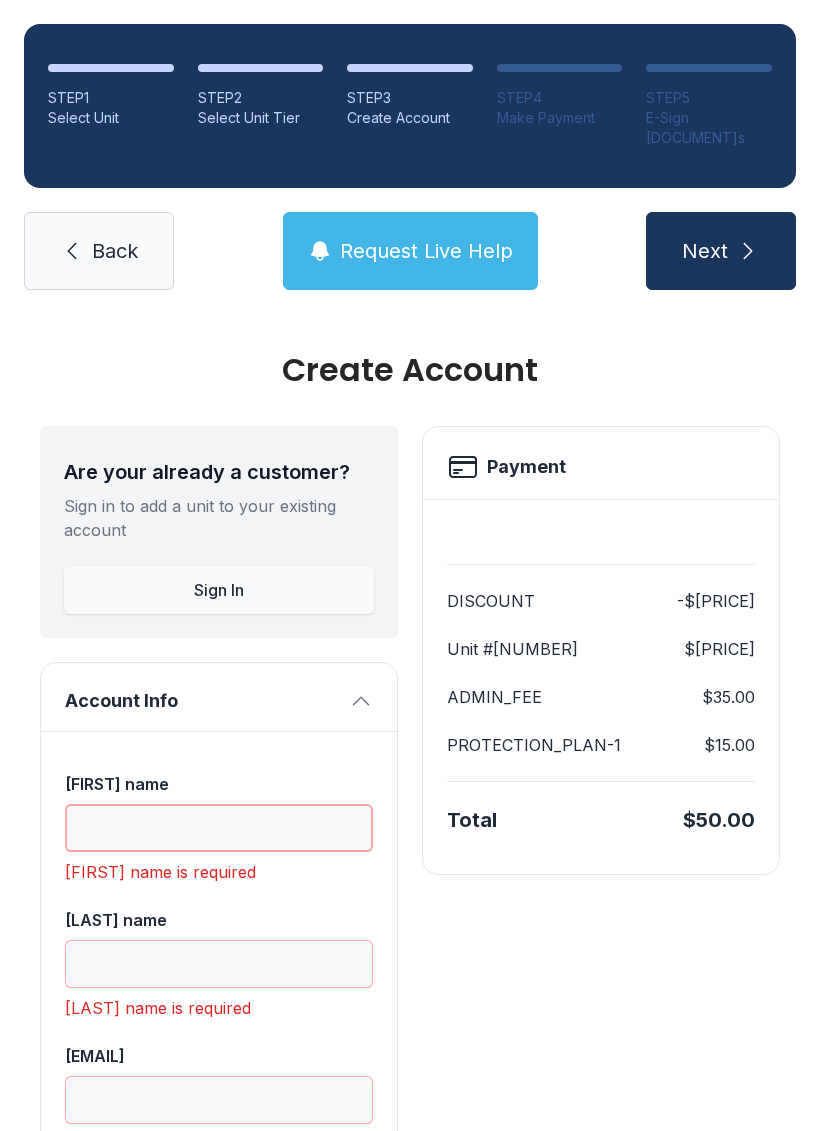 scroll, scrollTop: 49, scrollLeft: 0, axis: vertical 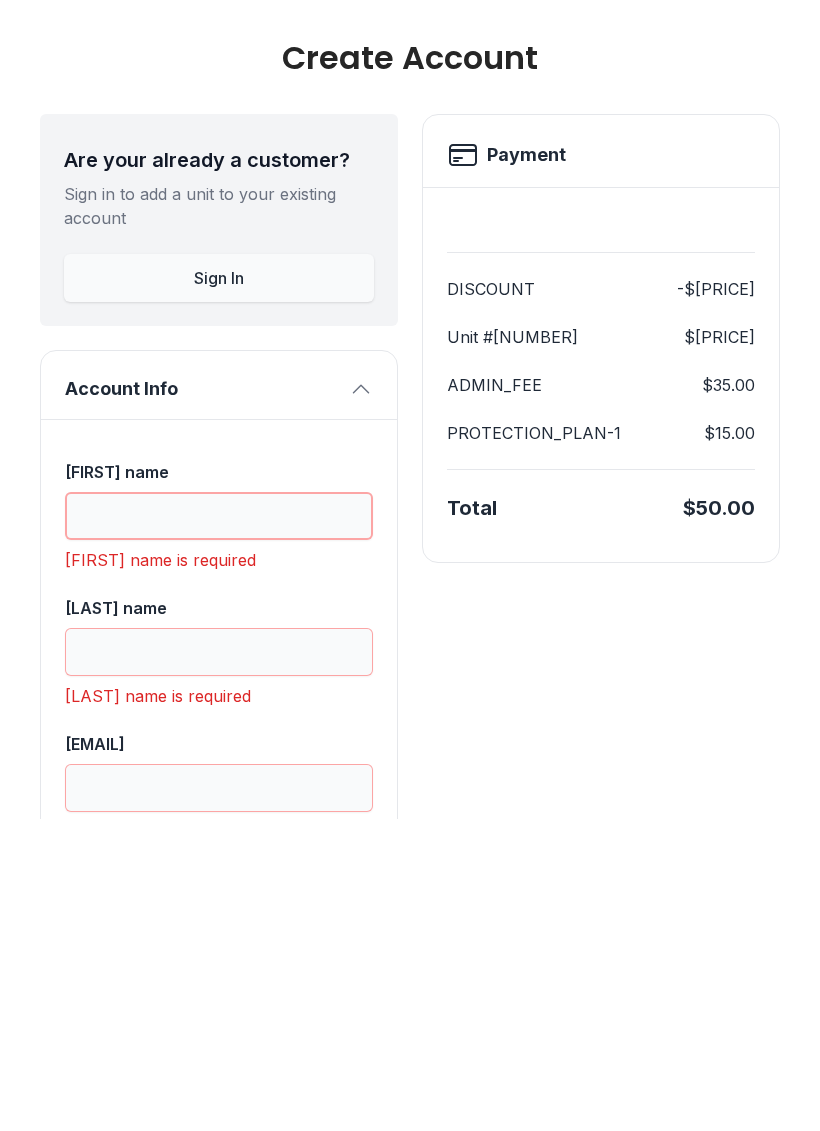 click on "[FIRST] name" at bounding box center [219, 828] 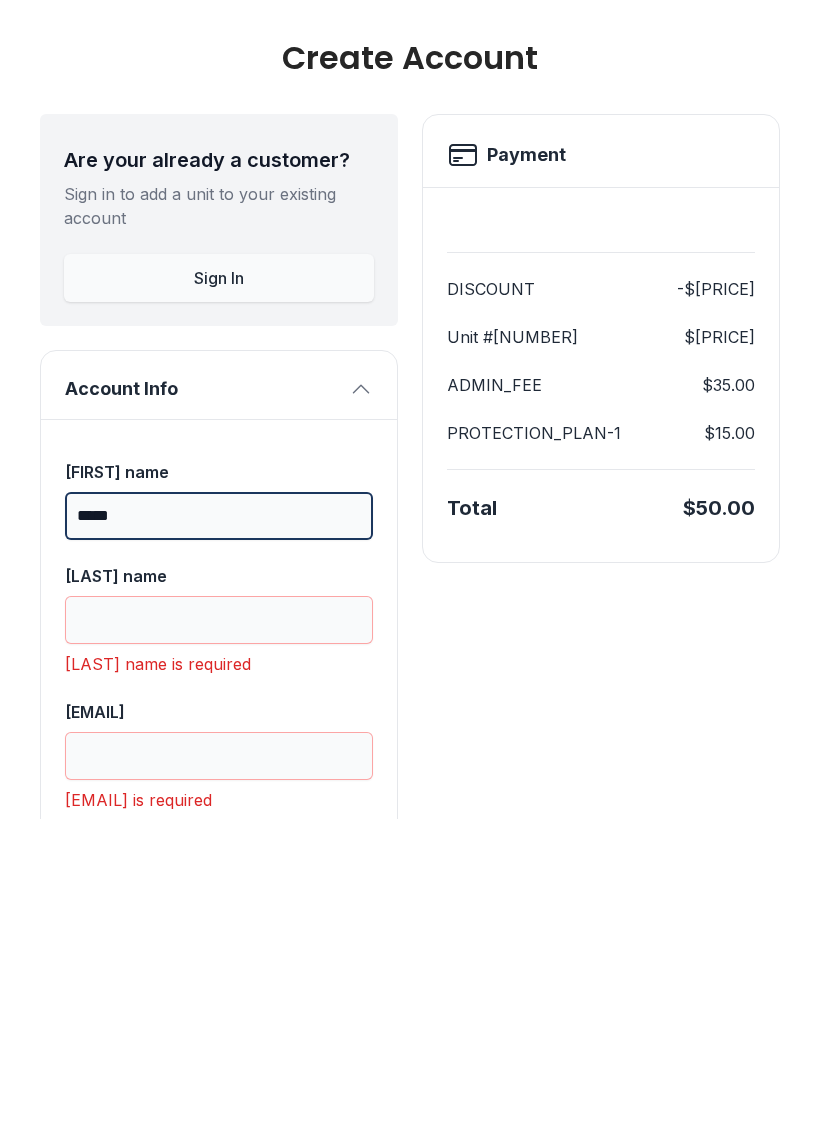 type on "*****" 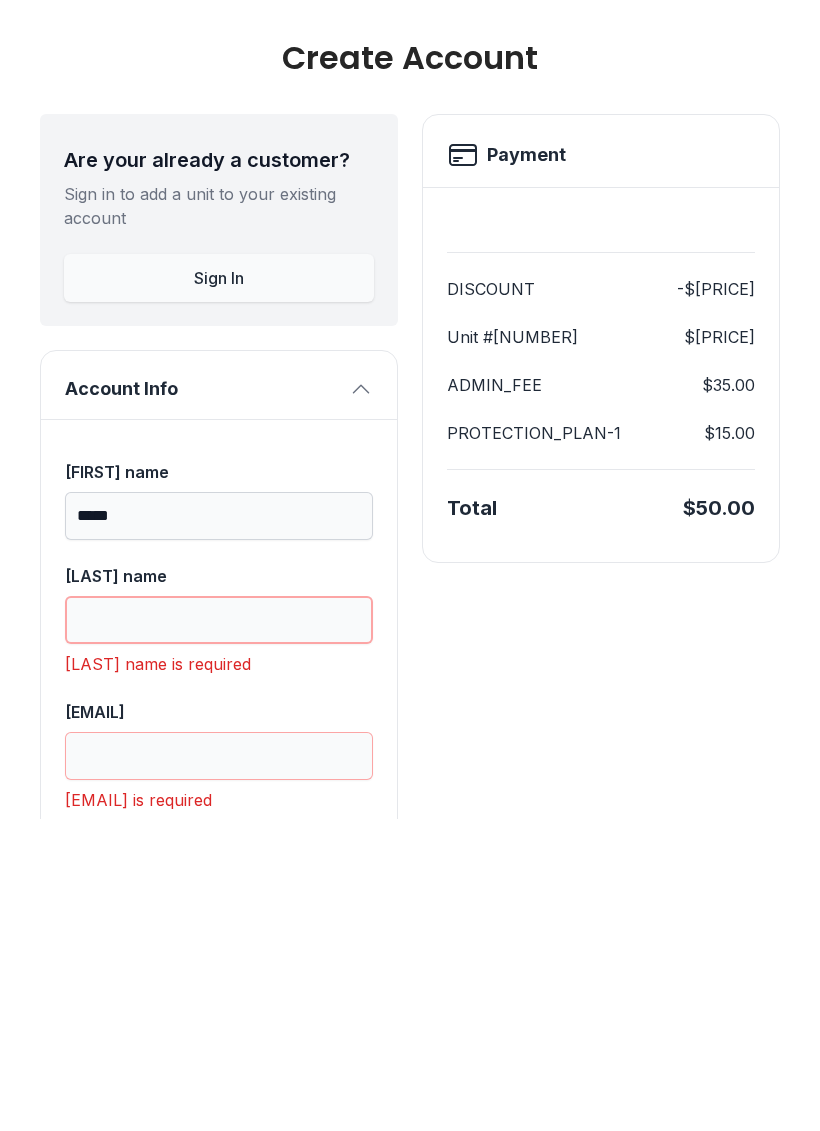 click on "[LAST] name" at bounding box center (219, 932) 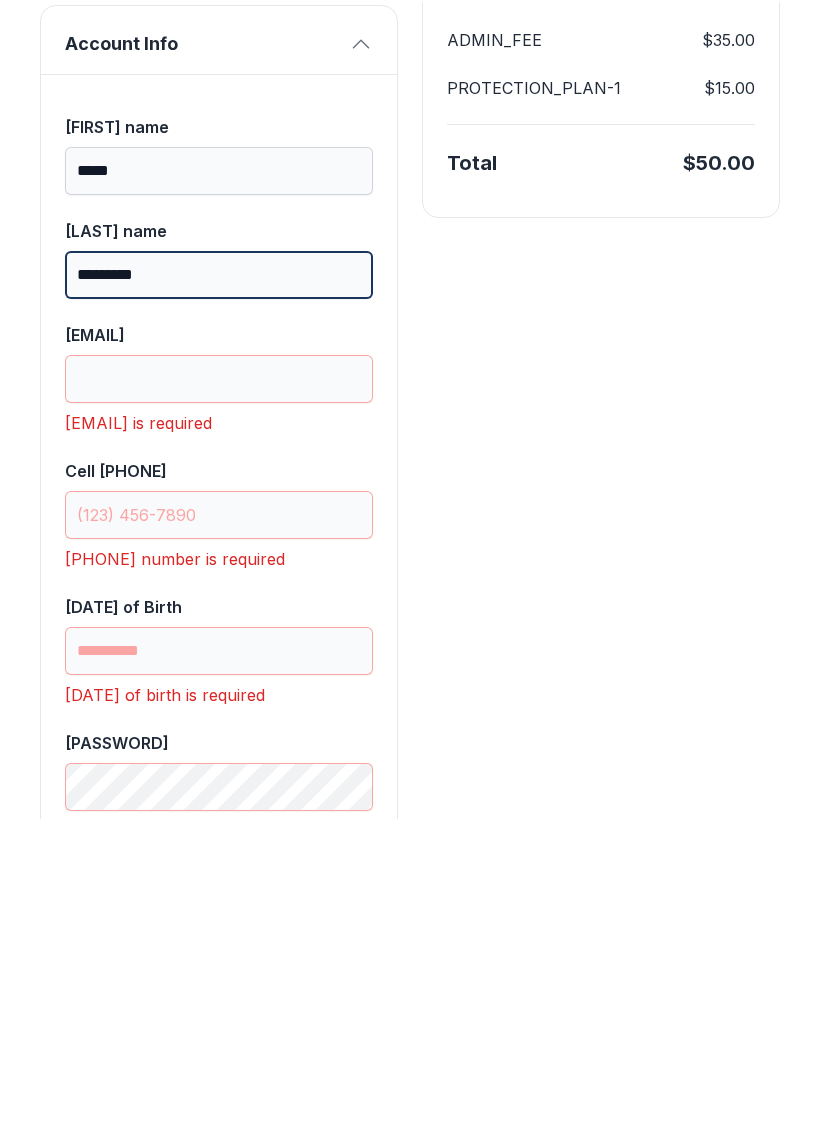 scroll, scrollTop: 354, scrollLeft: 0, axis: vertical 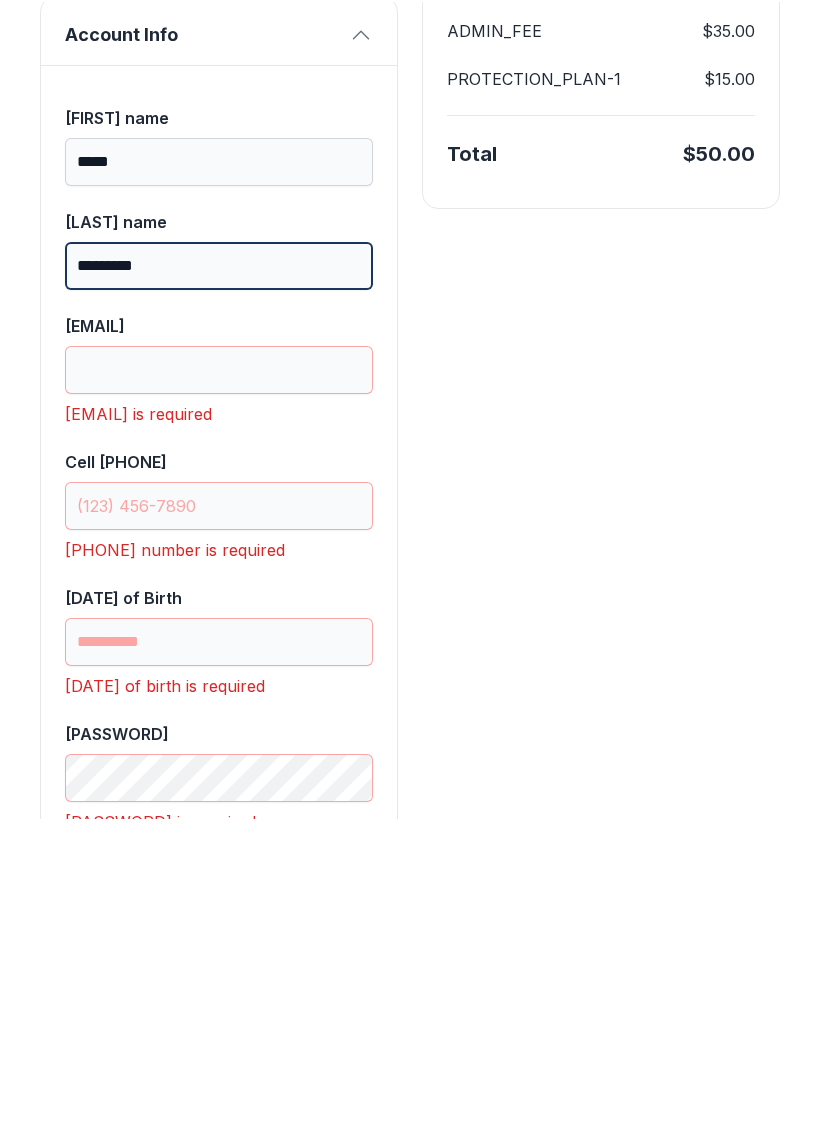 type on "**********" 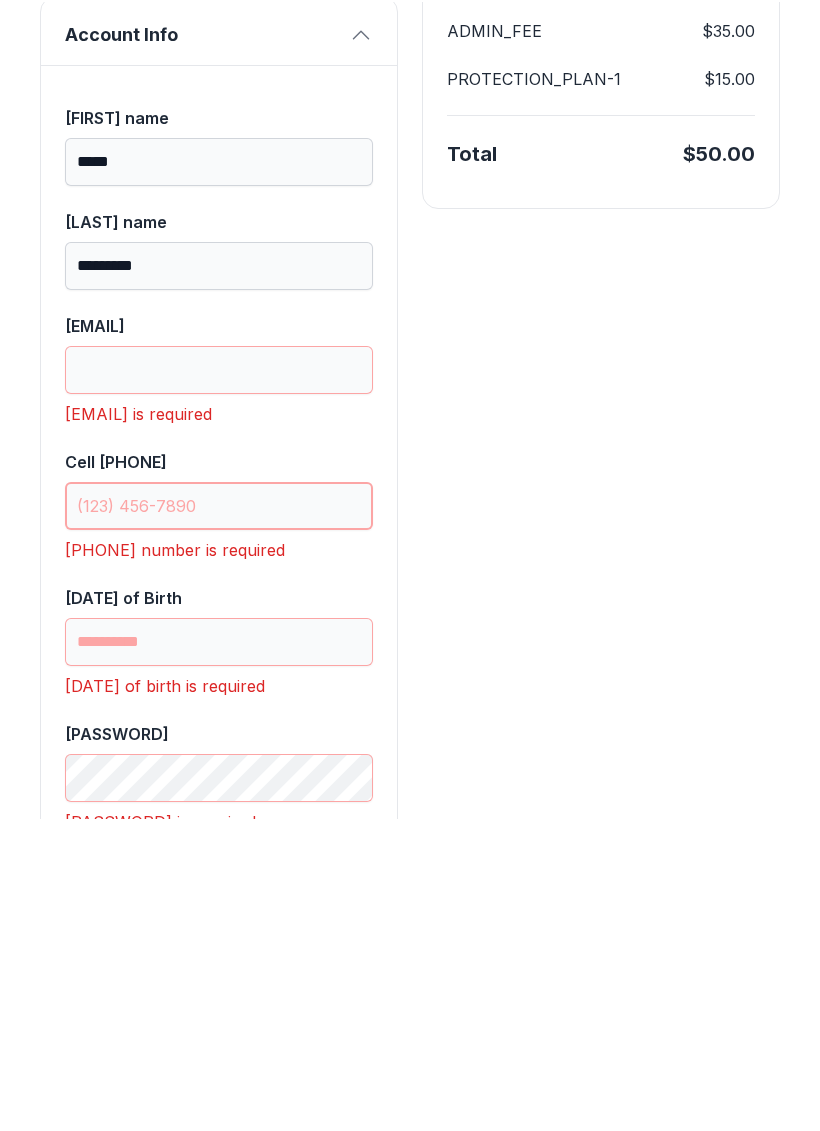 click on "Cell [PHONE]" at bounding box center (219, 818) 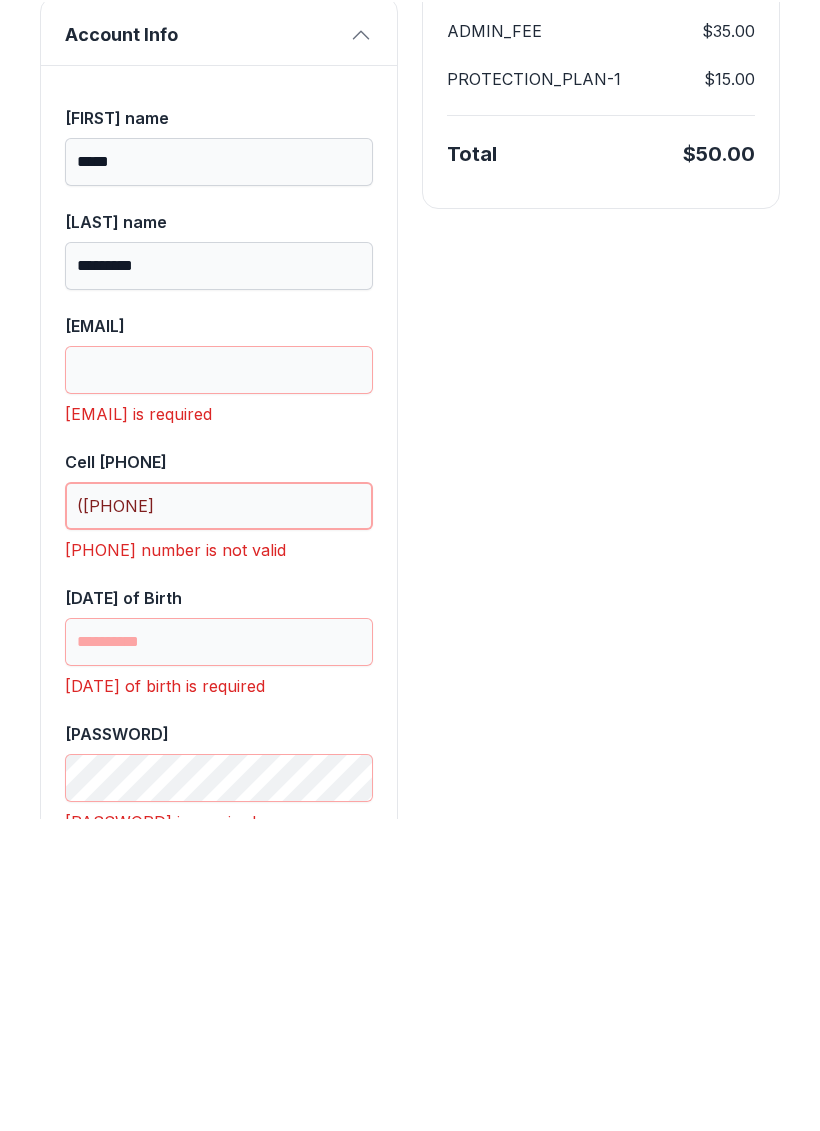 type on "([PHONE]" 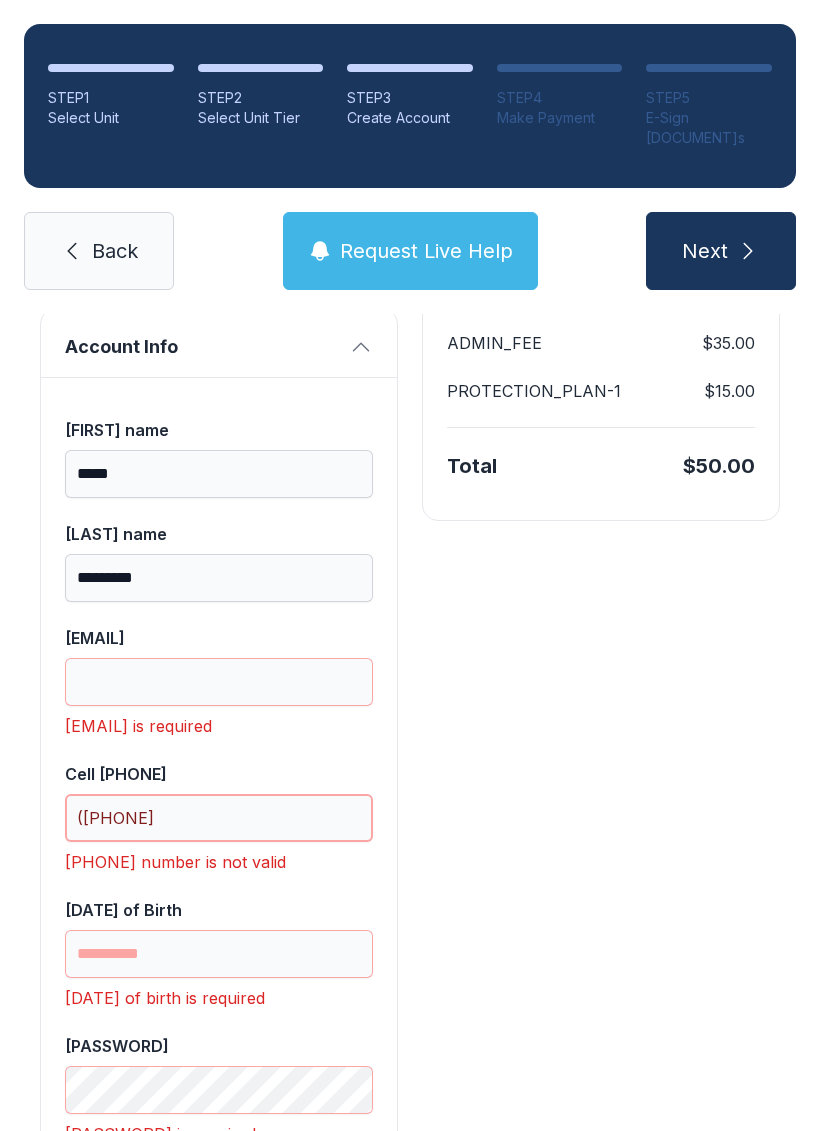 click on "([PHONE]" at bounding box center [219, 818] 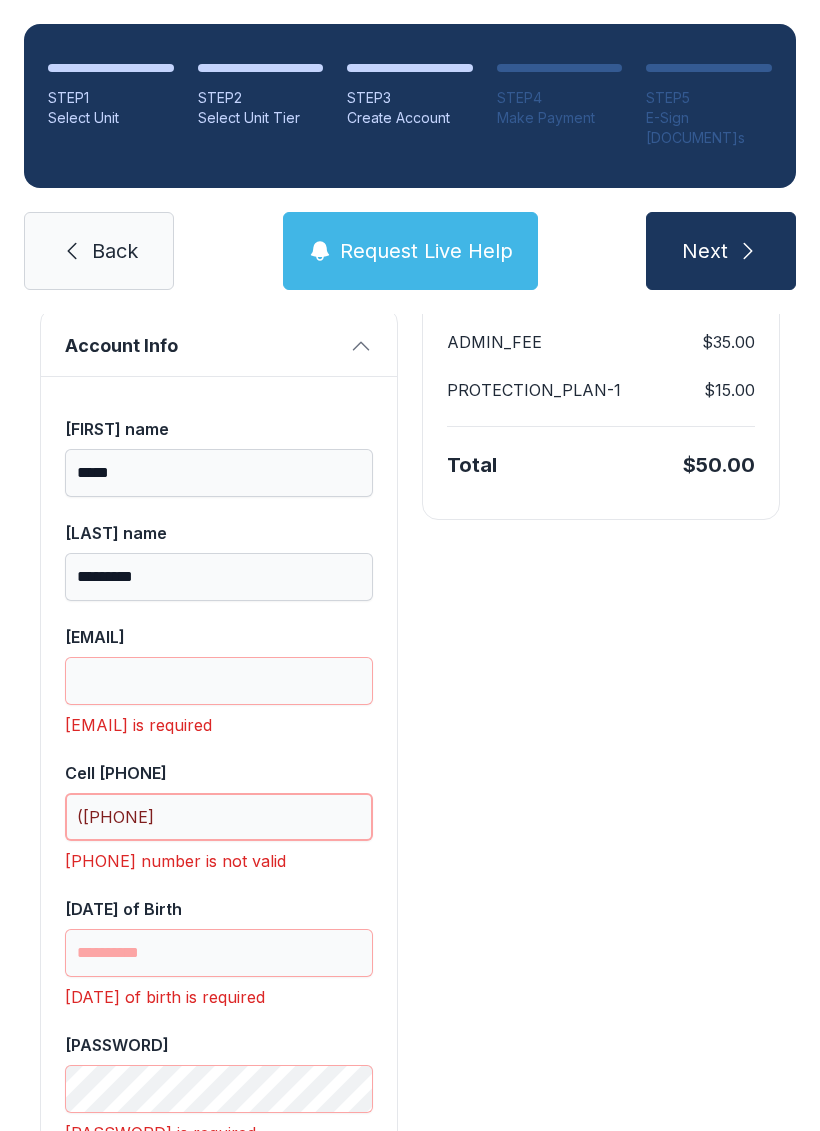 click on "([PHONE]" at bounding box center (219, 817) 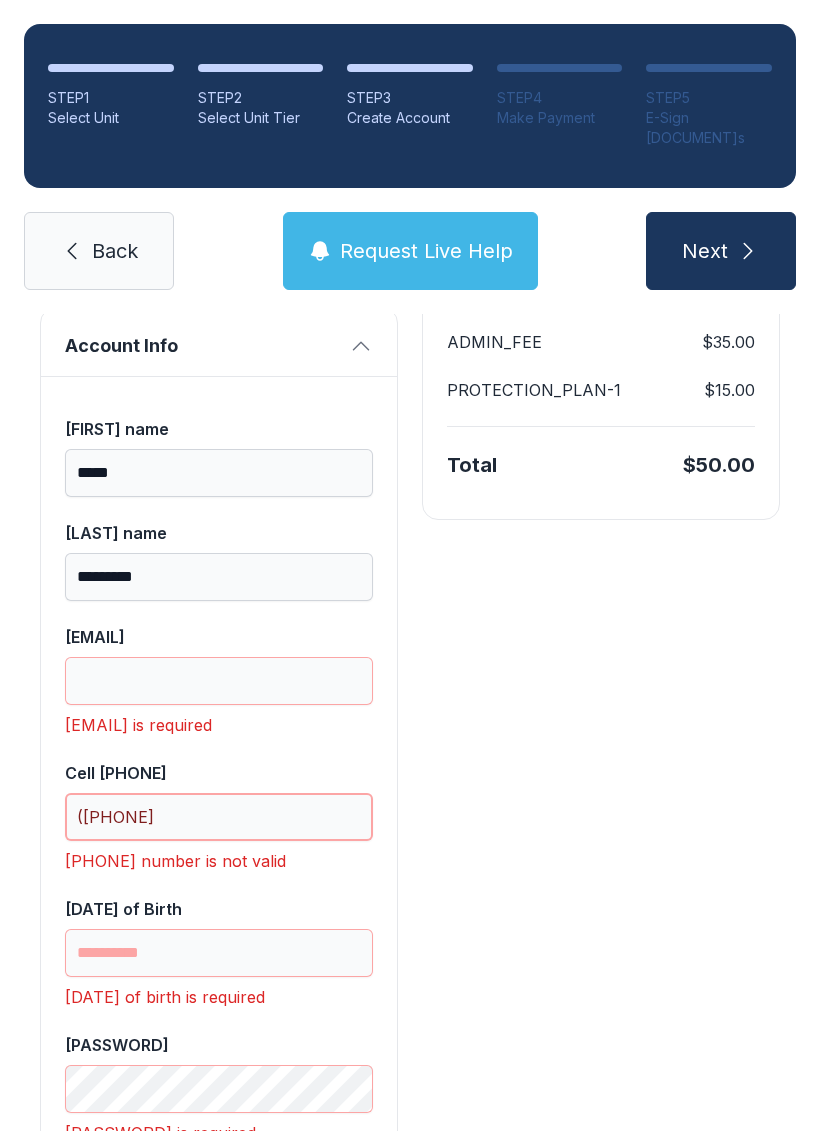 click on "([PHONE]" at bounding box center (219, 817) 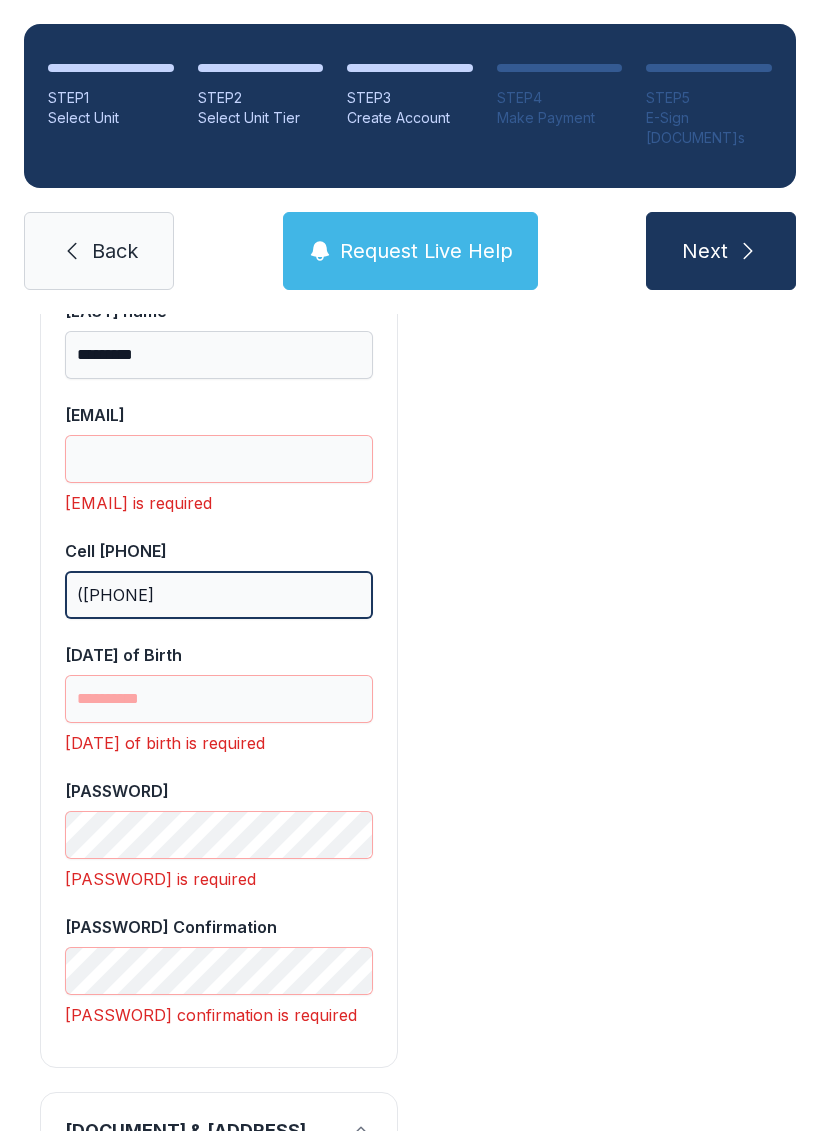 scroll, scrollTop: 583, scrollLeft: 0, axis: vertical 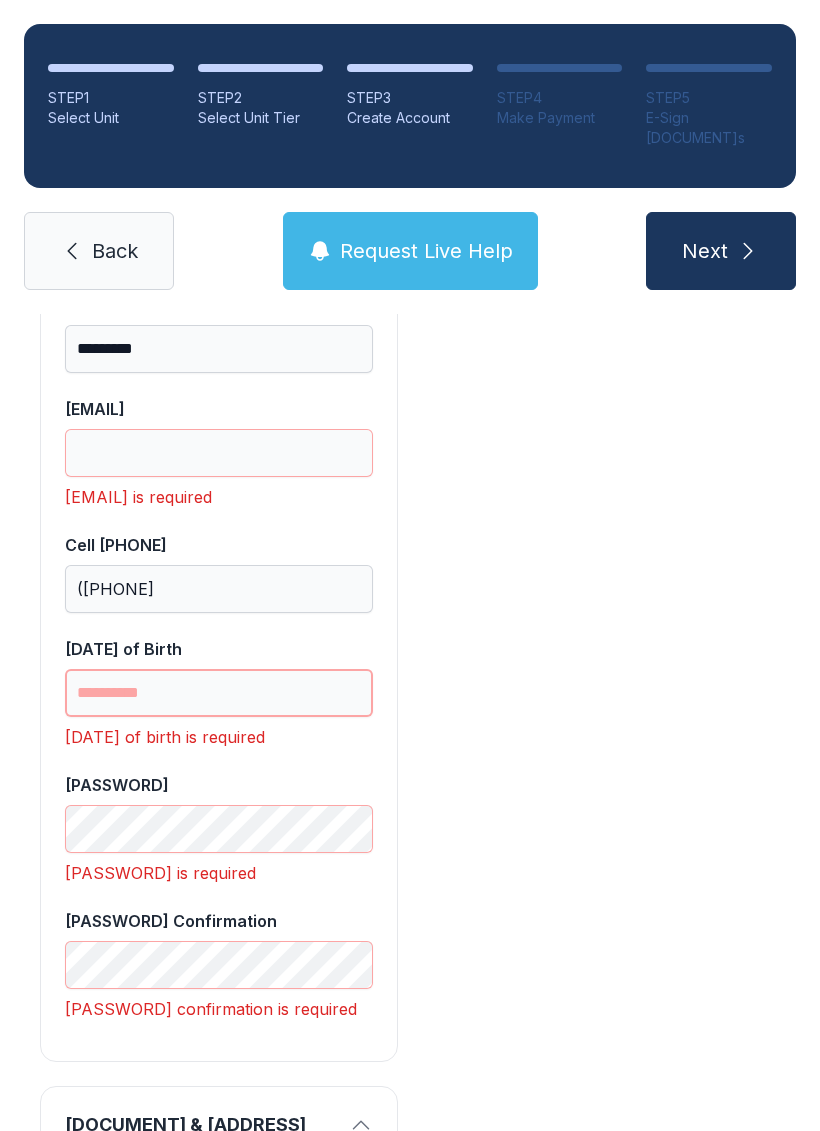 click on "[DATE] of Birth" at bounding box center (219, 693) 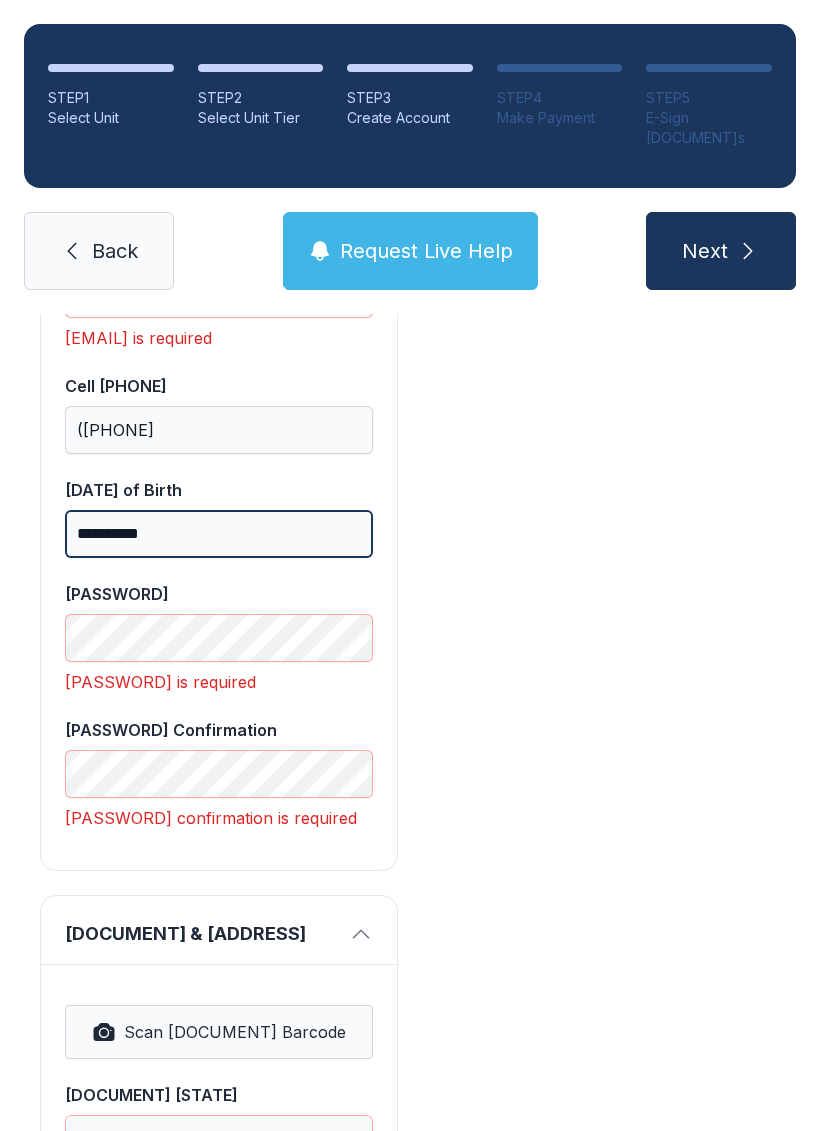 scroll, scrollTop: 771, scrollLeft: 0, axis: vertical 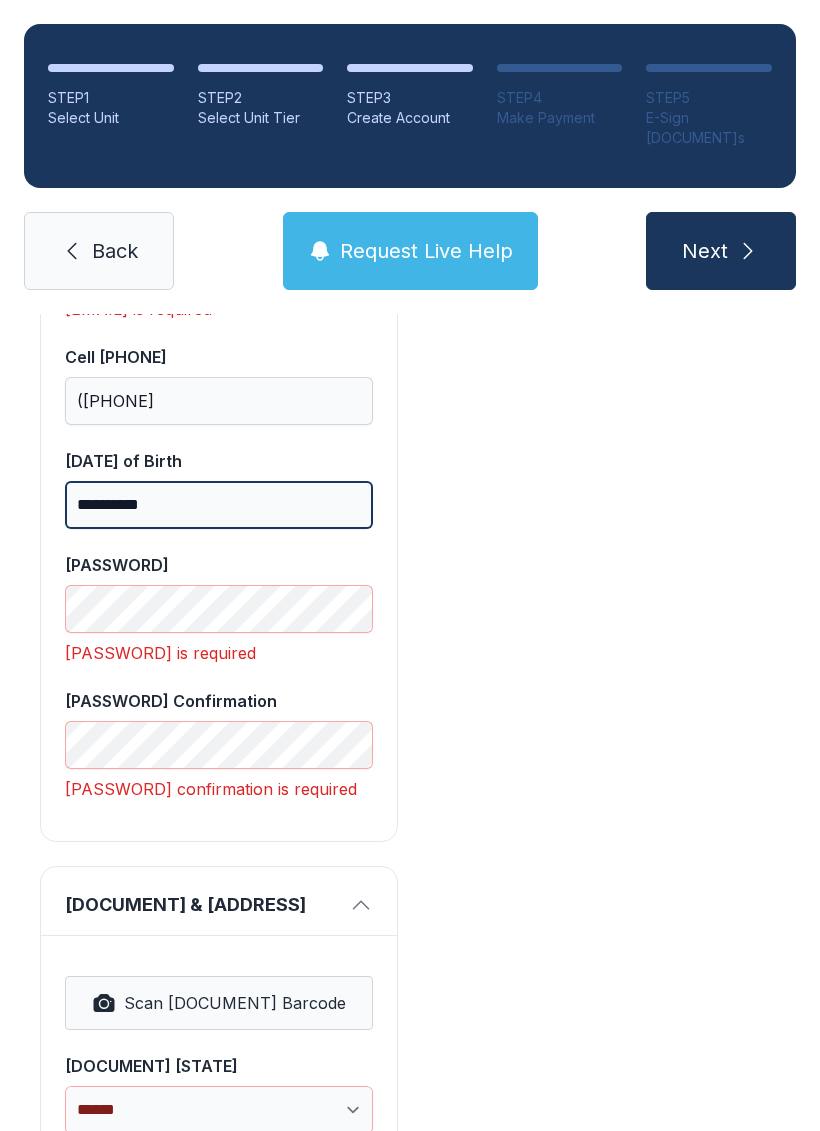 type on "**********" 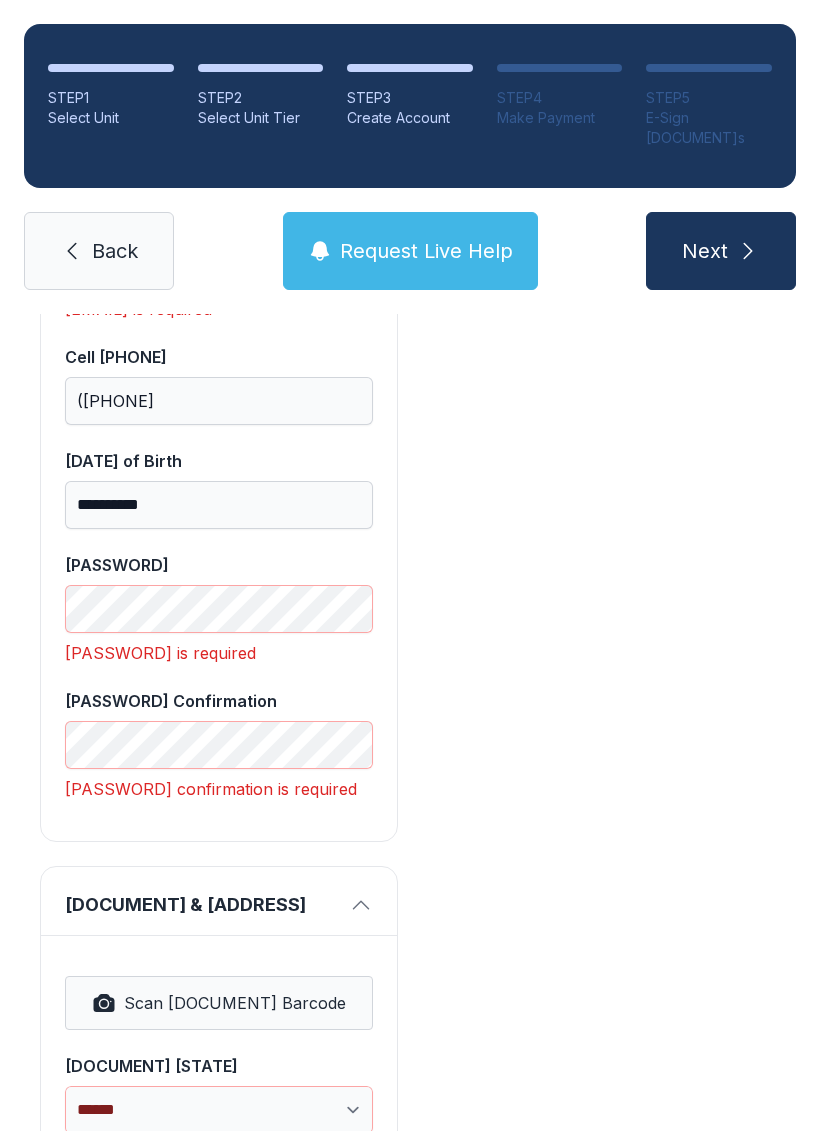 click at bounding box center [748, 251] 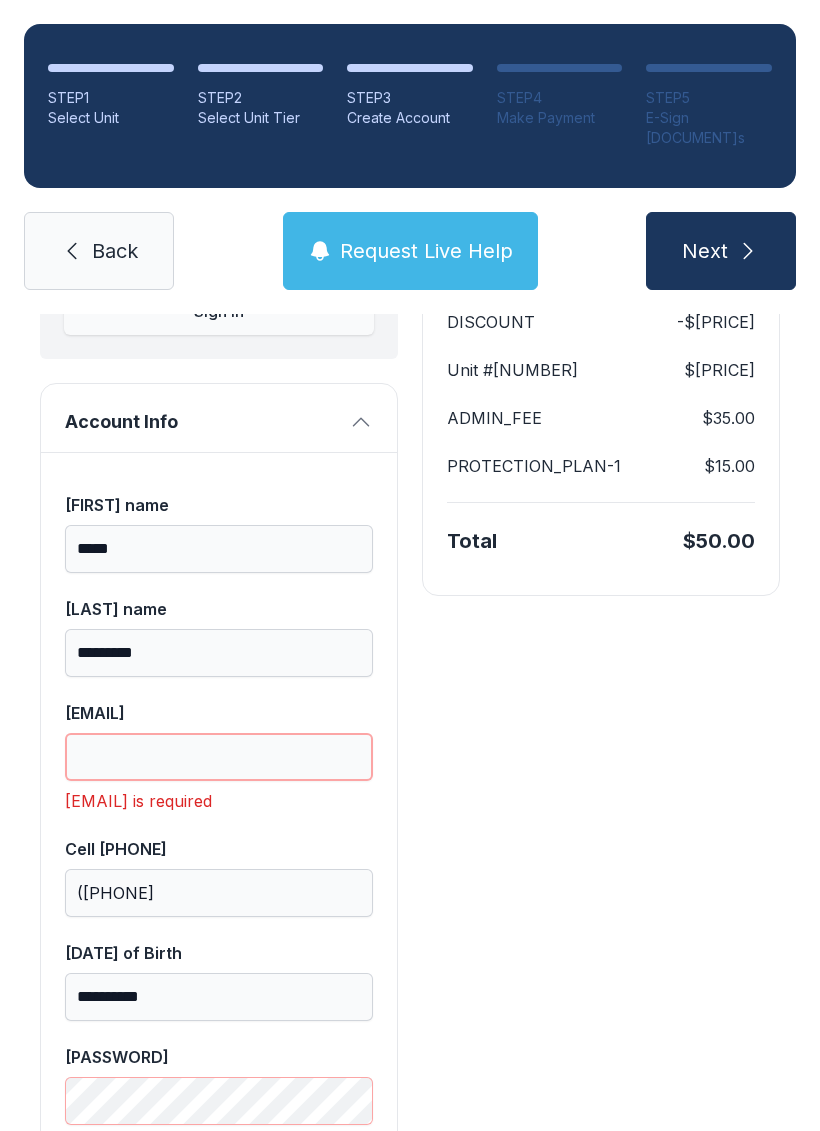 click on "[EMAIL]" at bounding box center [219, 757] 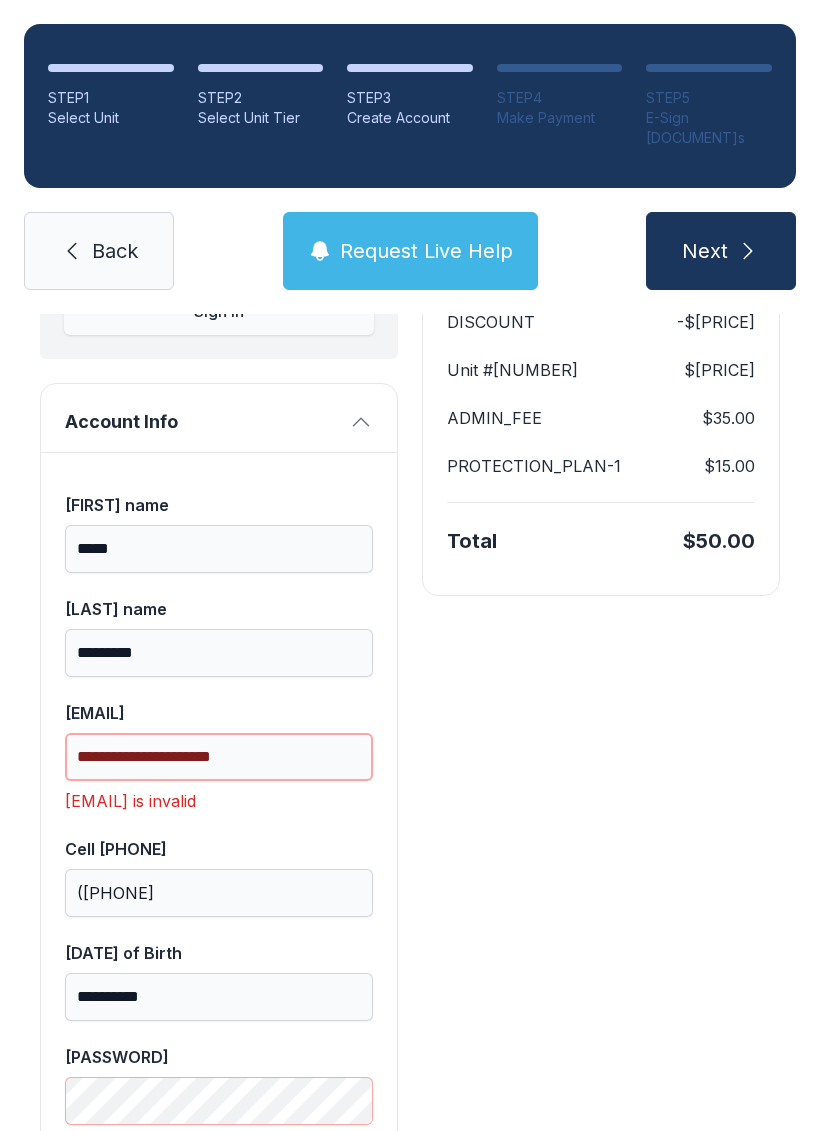 click on "**********" at bounding box center [219, 757] 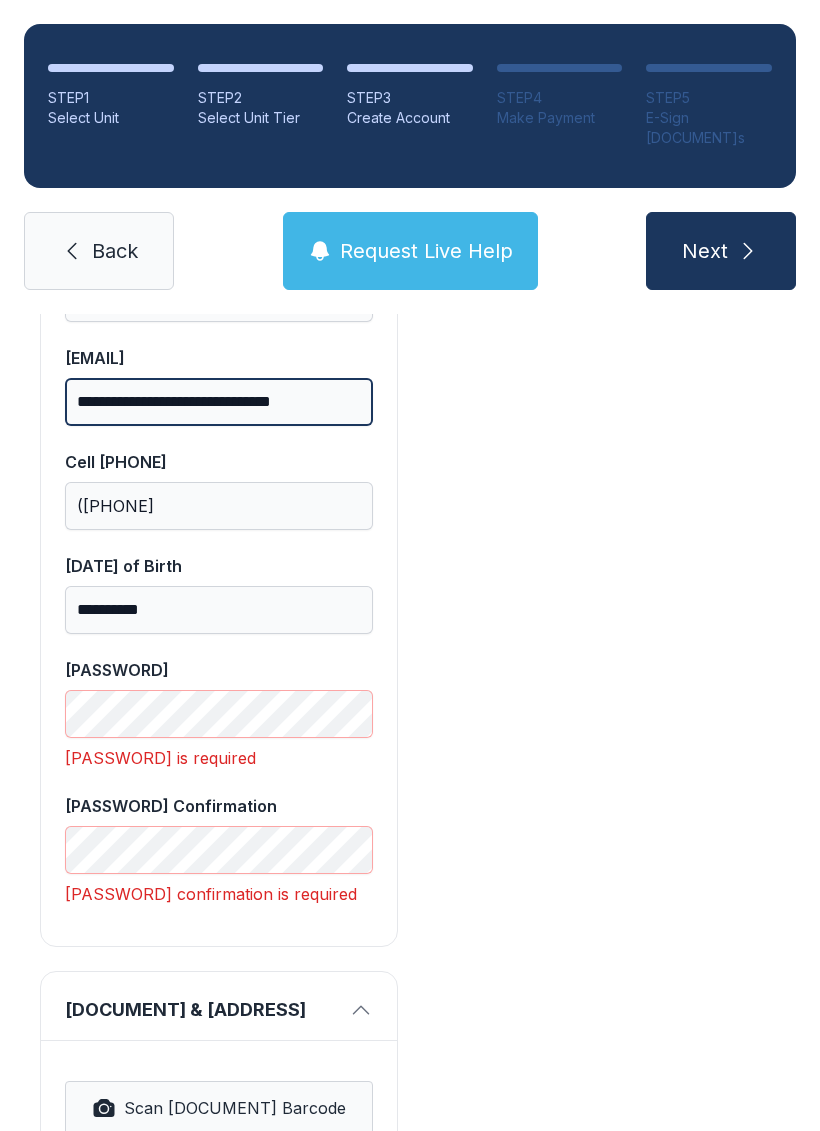 scroll, scrollTop: 652, scrollLeft: 0, axis: vertical 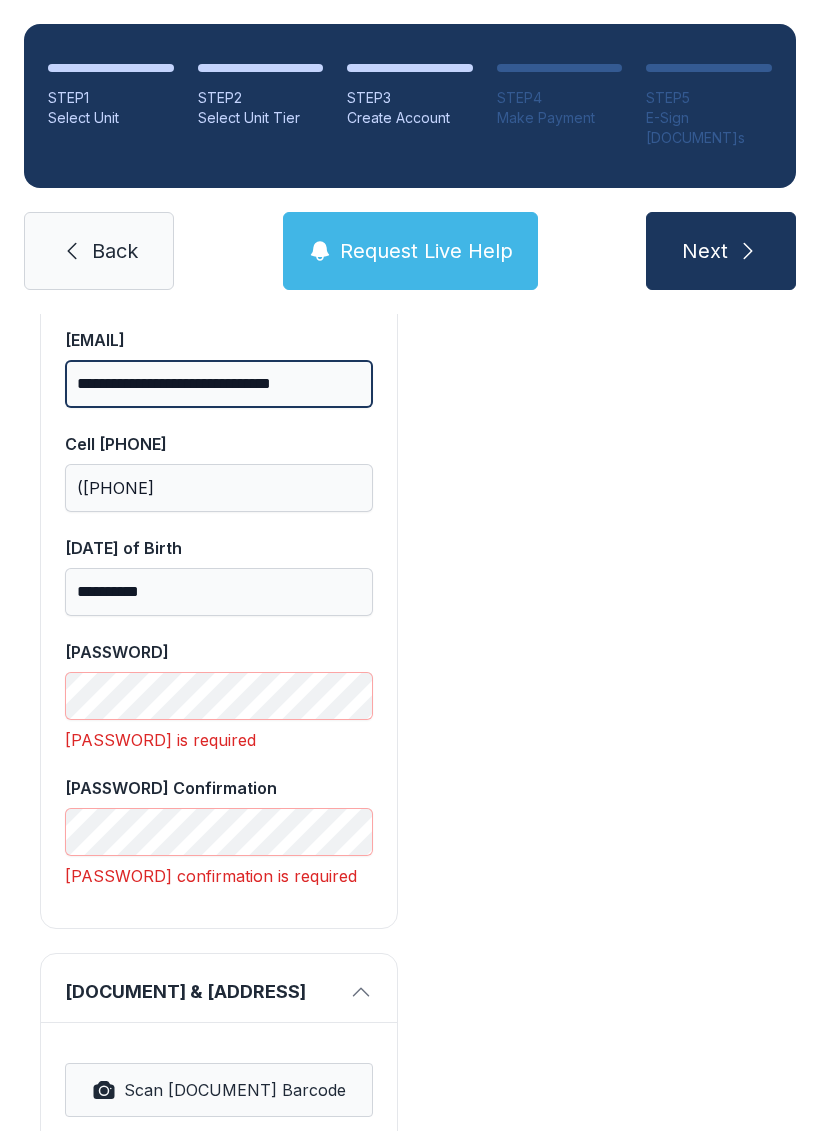 type on "**********" 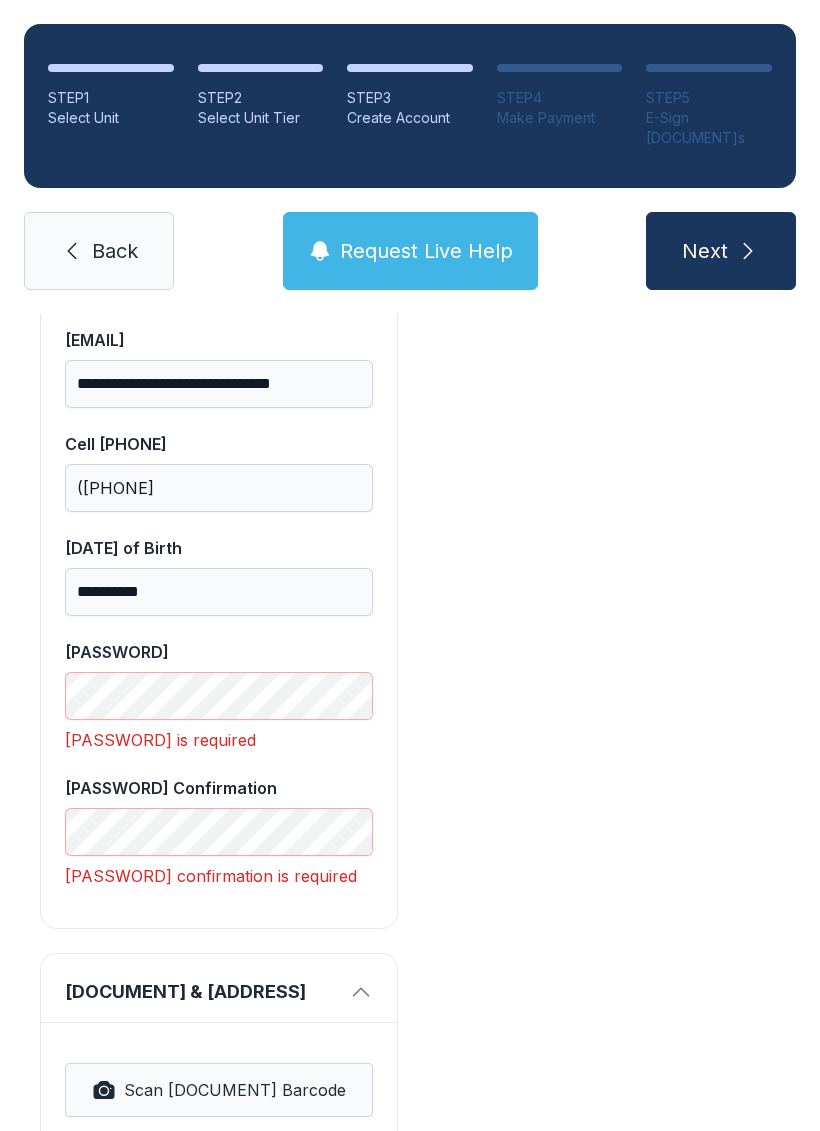 click on "Next" at bounding box center [721, 251] 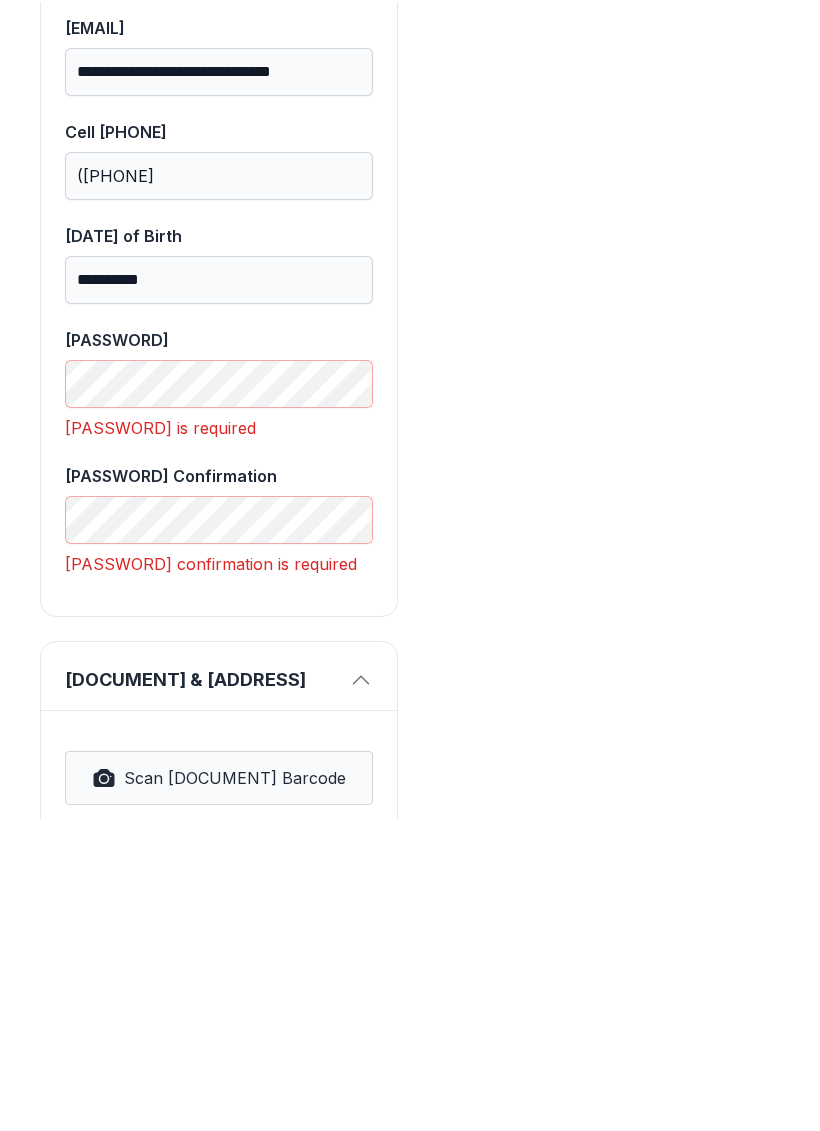 scroll, scrollTop: 1364, scrollLeft: 0, axis: vertical 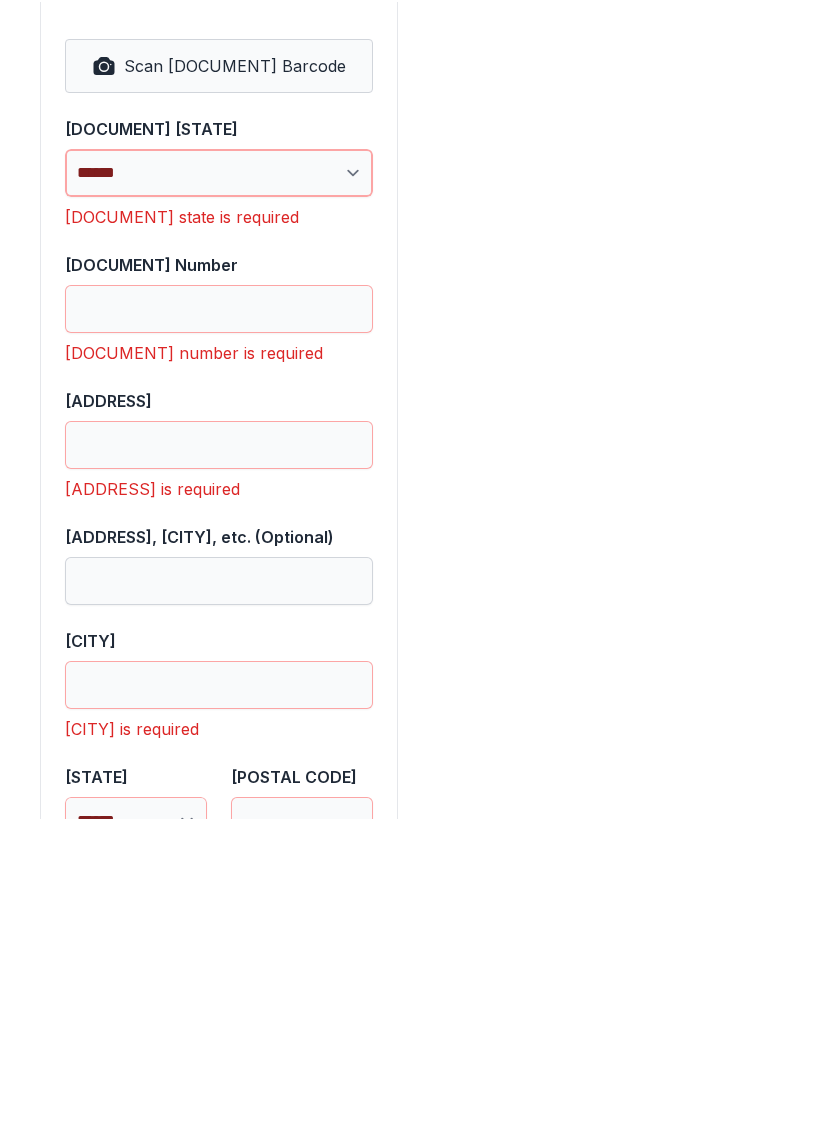 click on "**********" at bounding box center [219, 485] 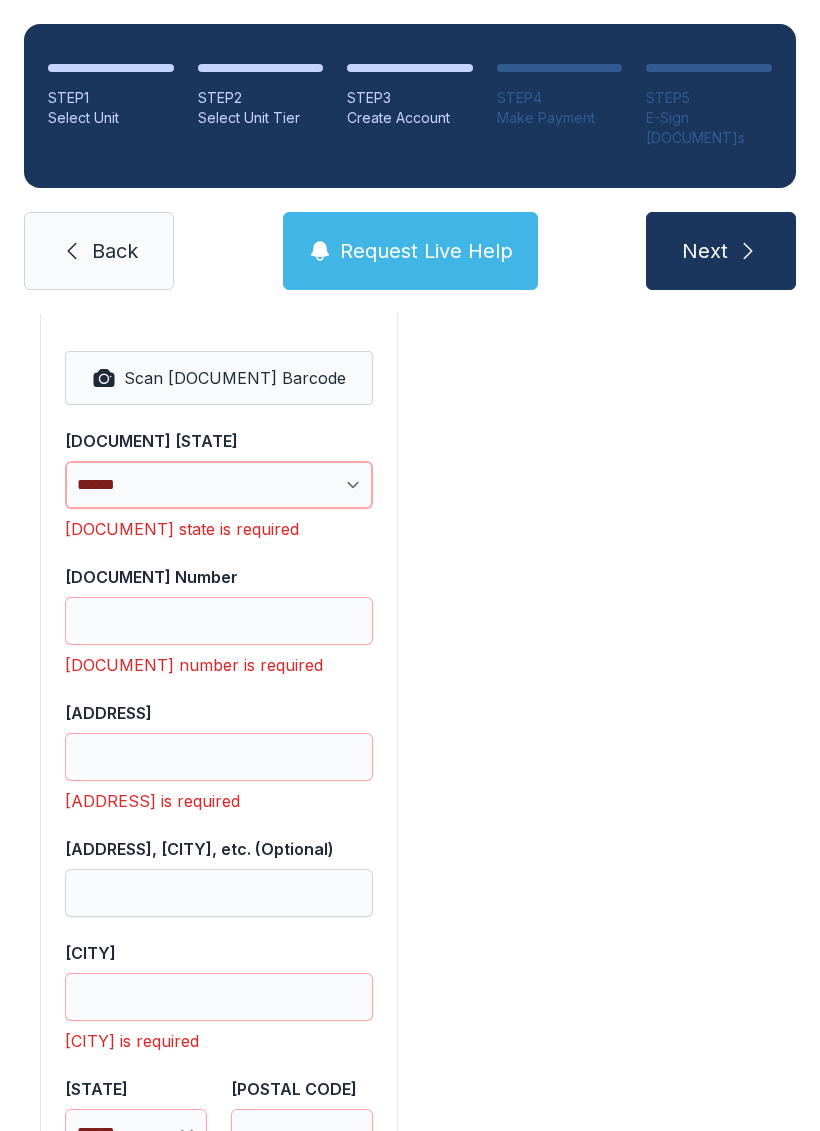 select on "**" 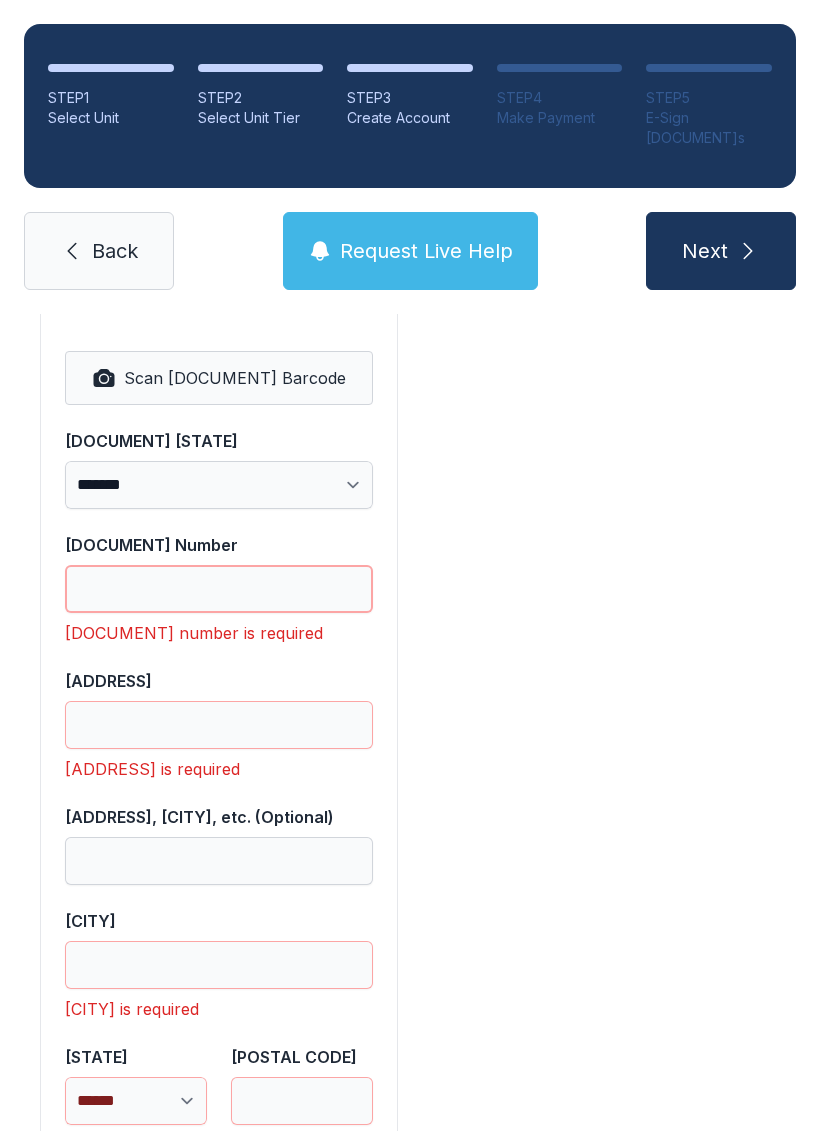click on "[DOCUMENT] Number" at bounding box center [219, 589] 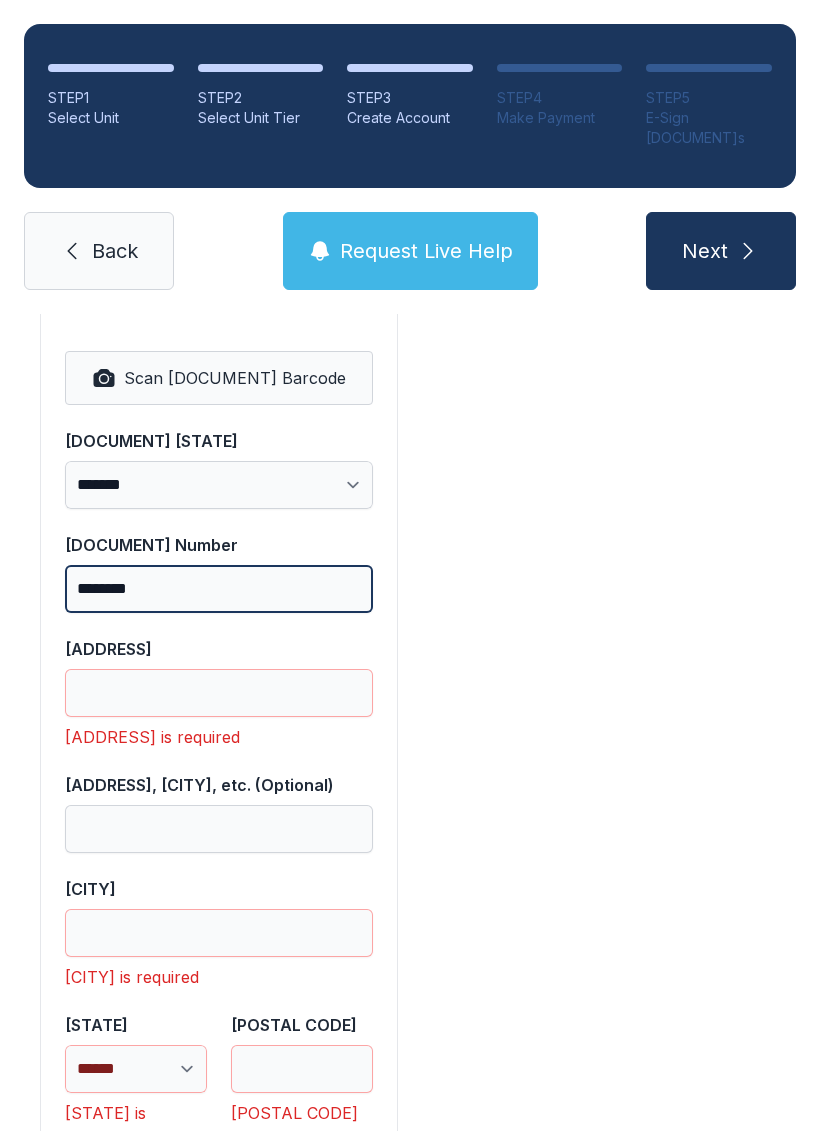 type on "********" 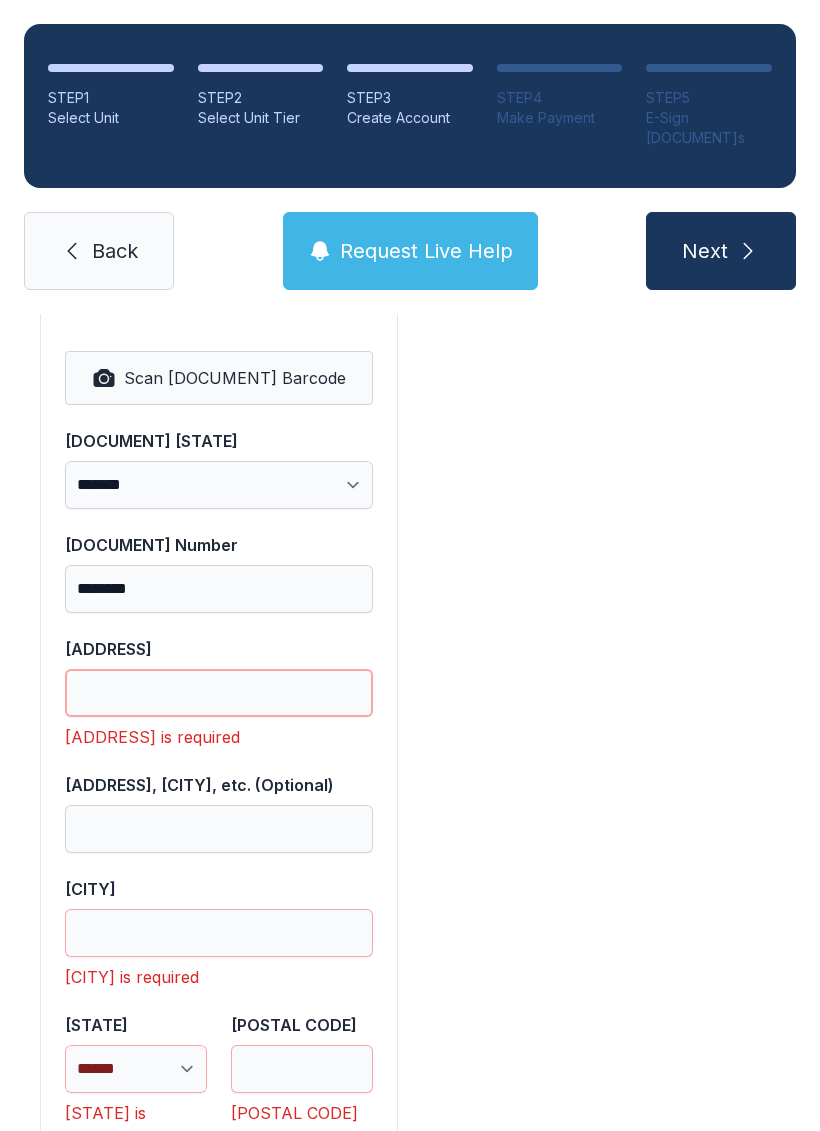 click on "[ADDRESS]" at bounding box center [219, 693] 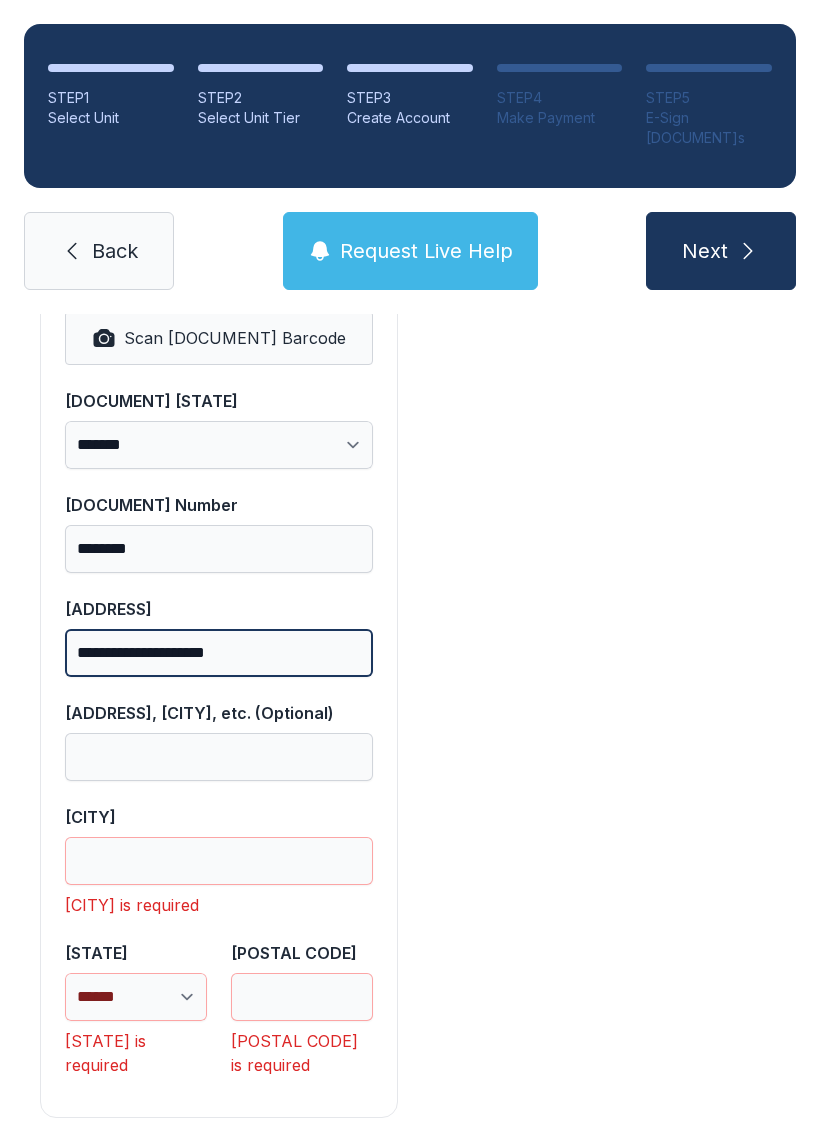 scroll, scrollTop: 1402, scrollLeft: 0, axis: vertical 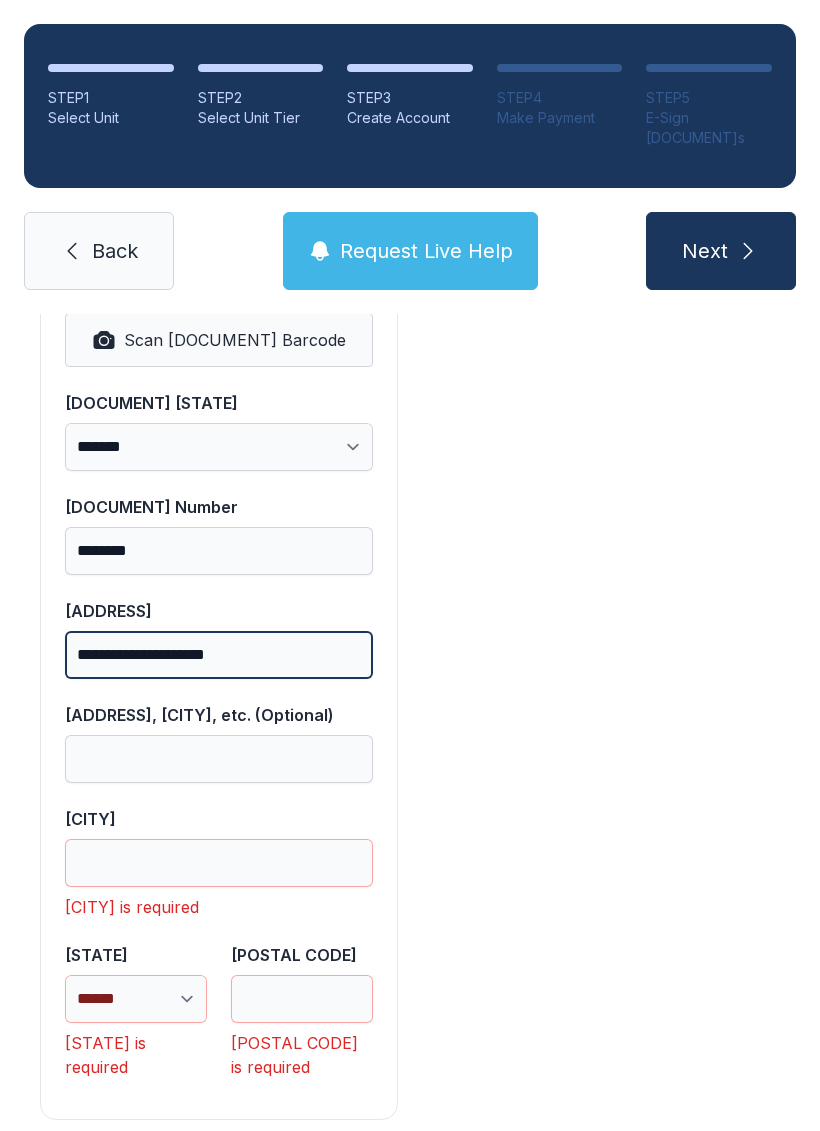 type on "**********" 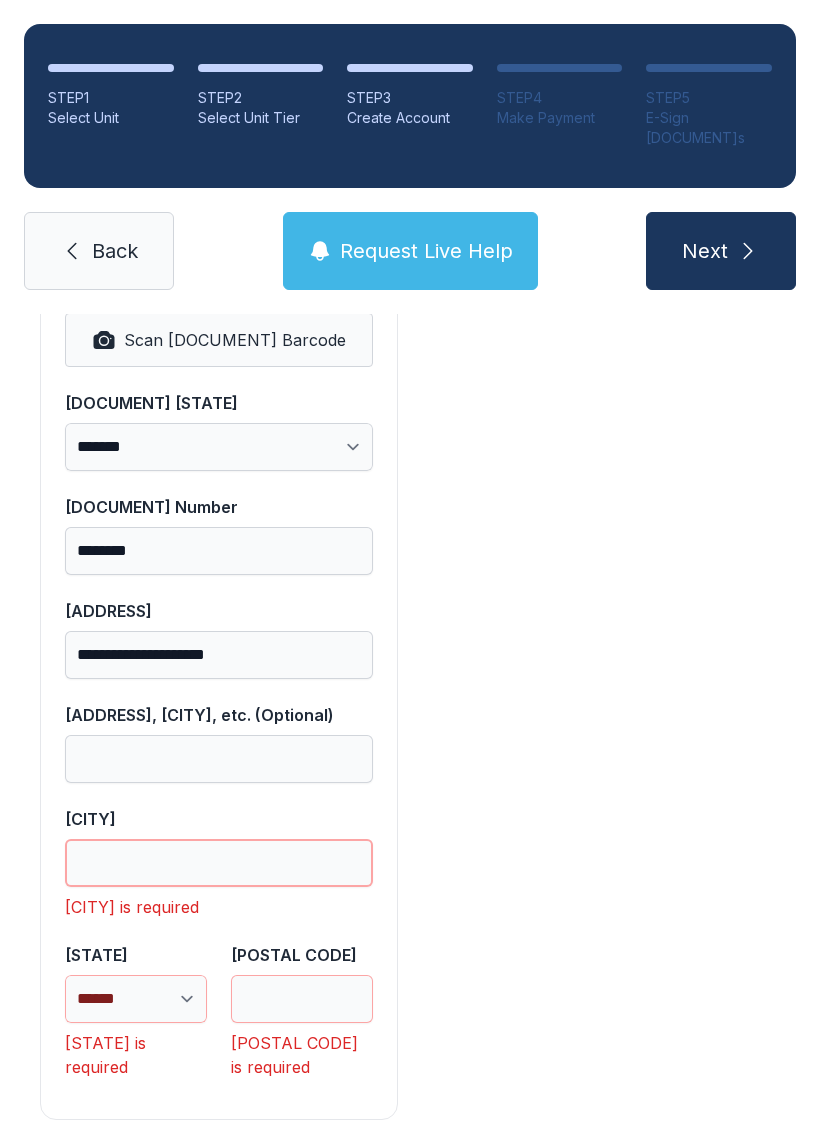click on "[CITY]" at bounding box center [219, 863] 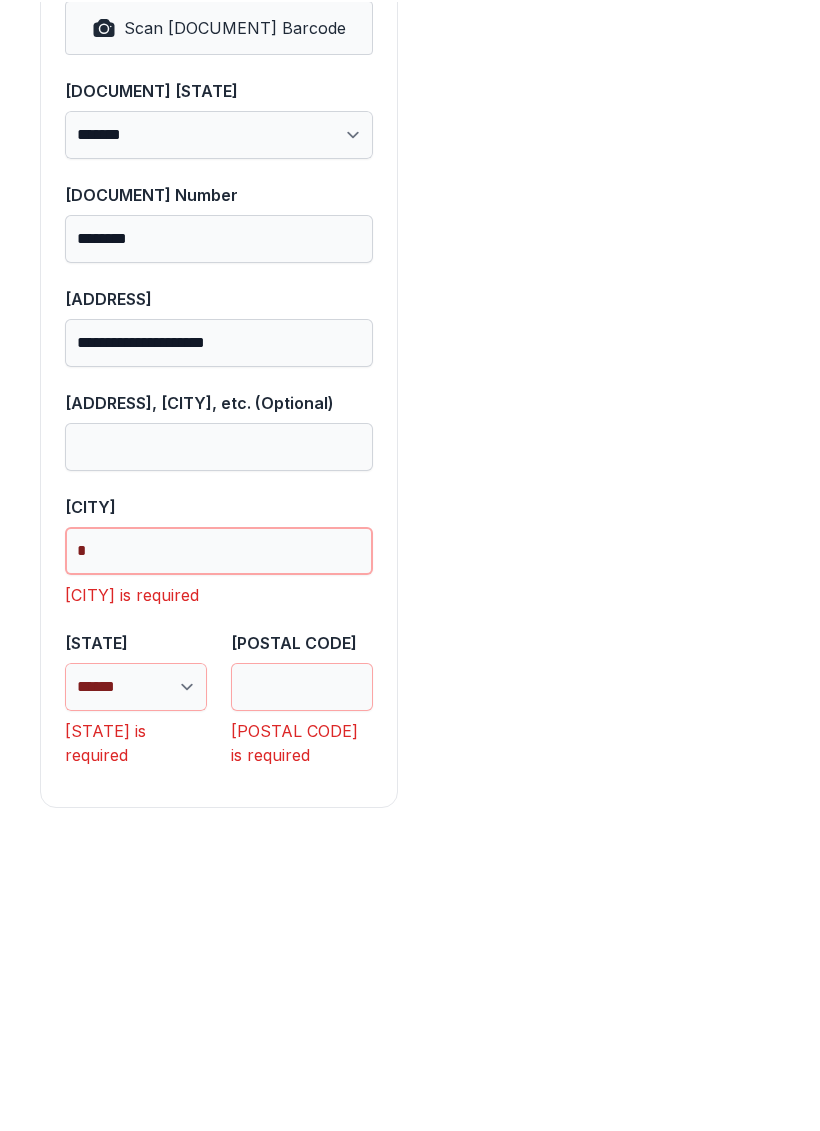 scroll, scrollTop: 1370, scrollLeft: 0, axis: vertical 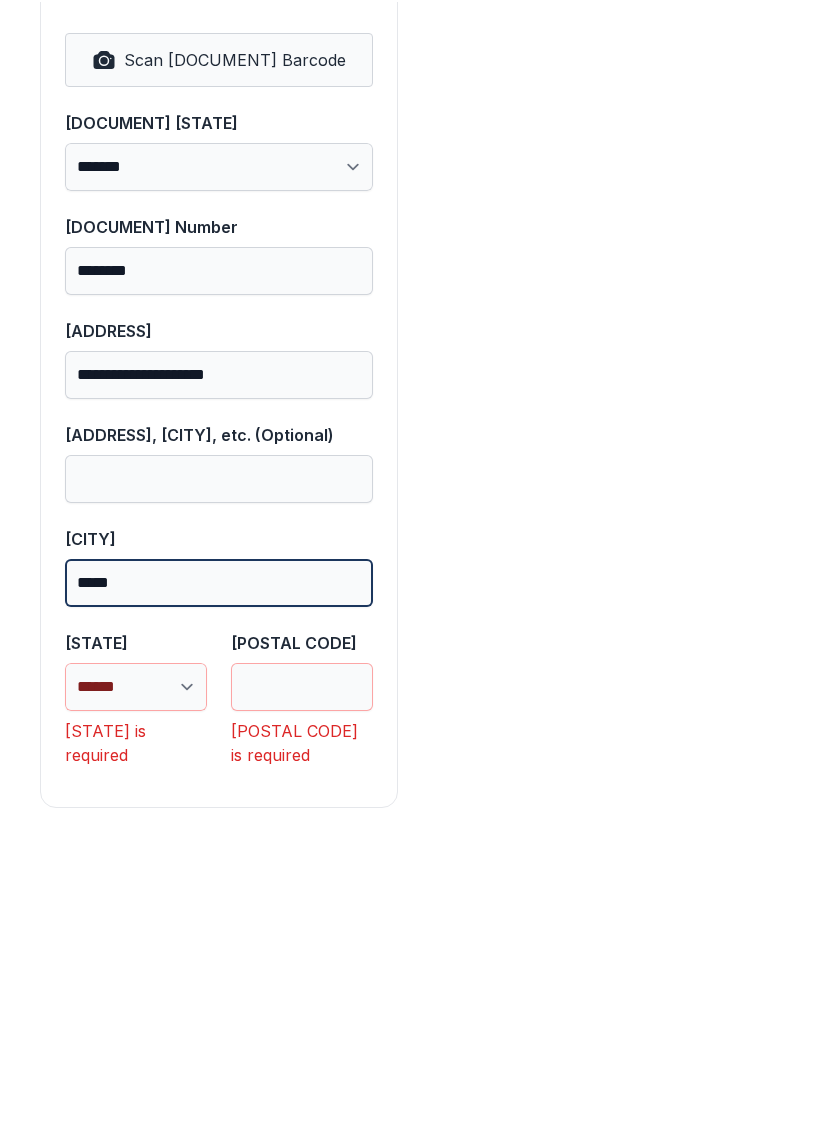 type on "*****" 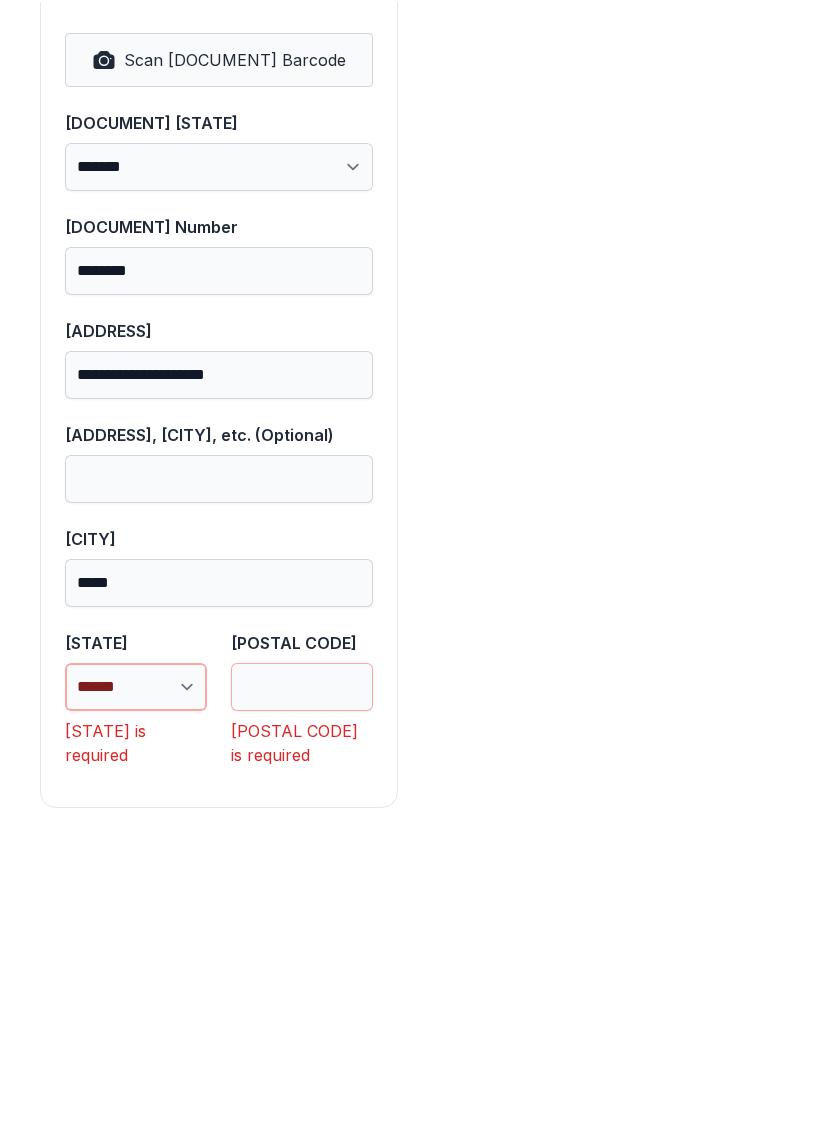 click on "**********" at bounding box center [136, 999] 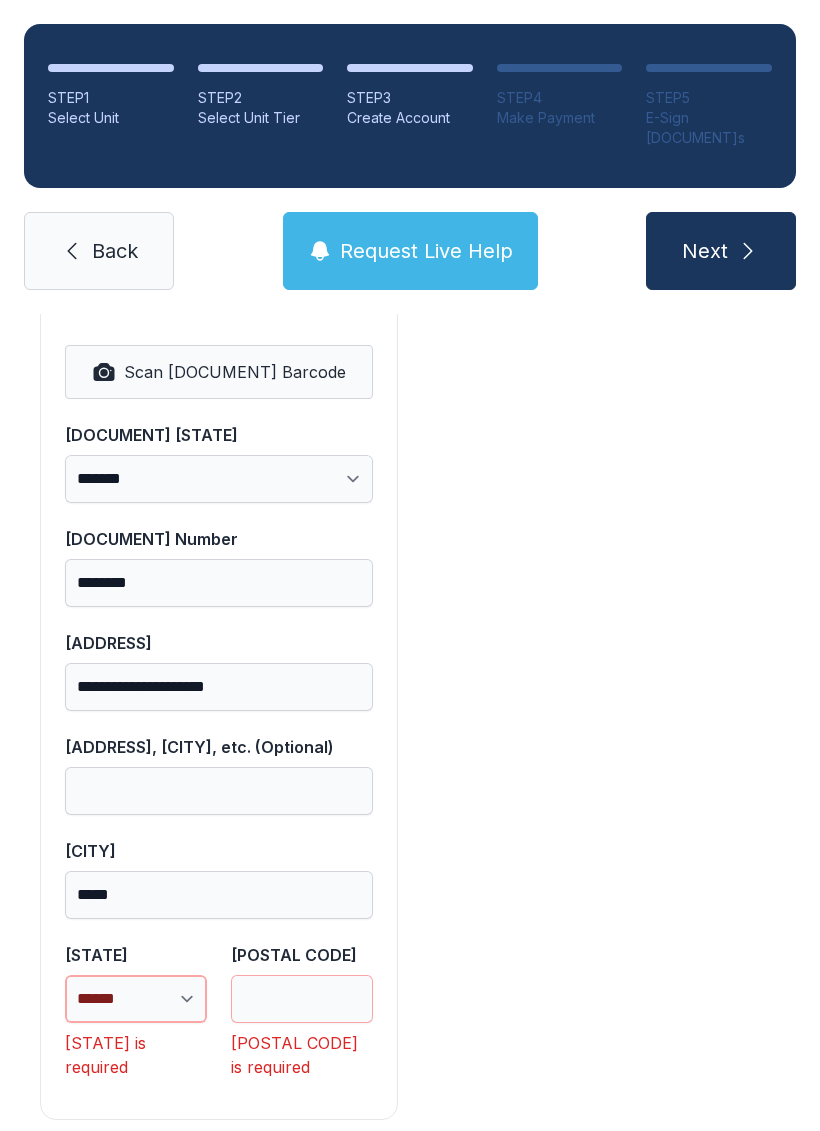 select on "**" 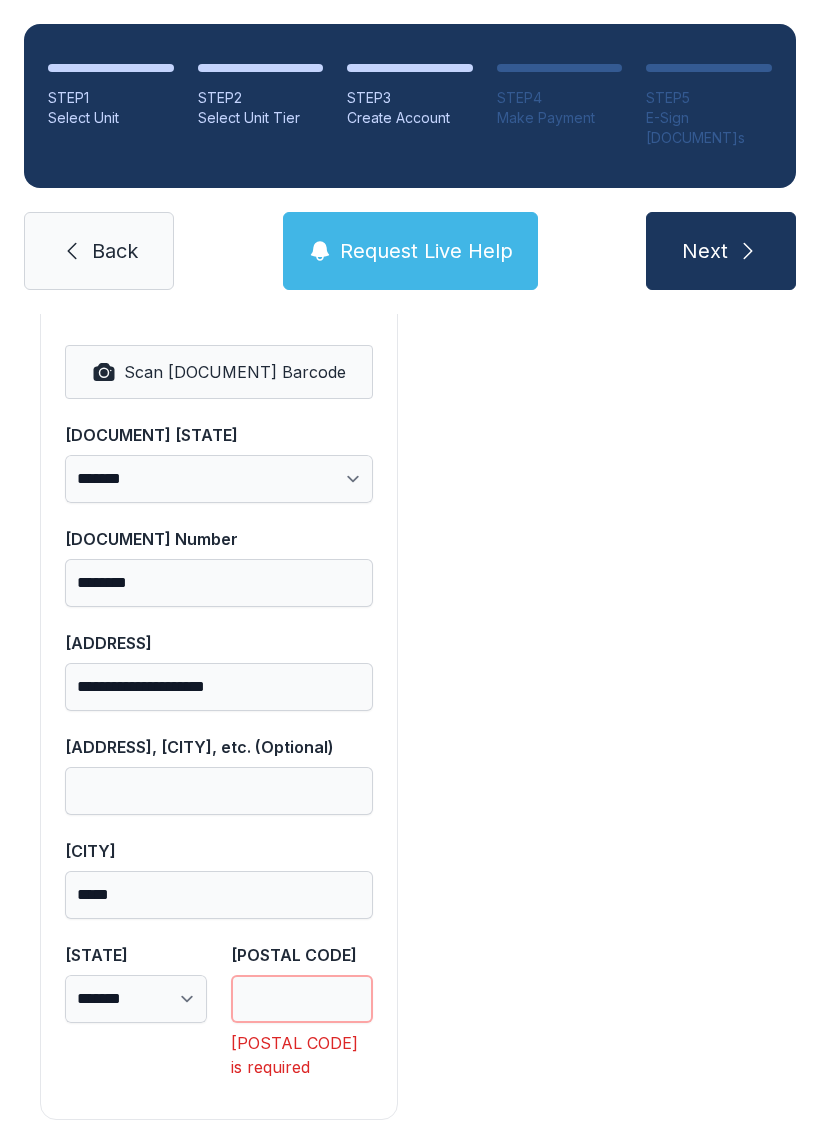 click on "[POSTAL CODE]" at bounding box center [302, 999] 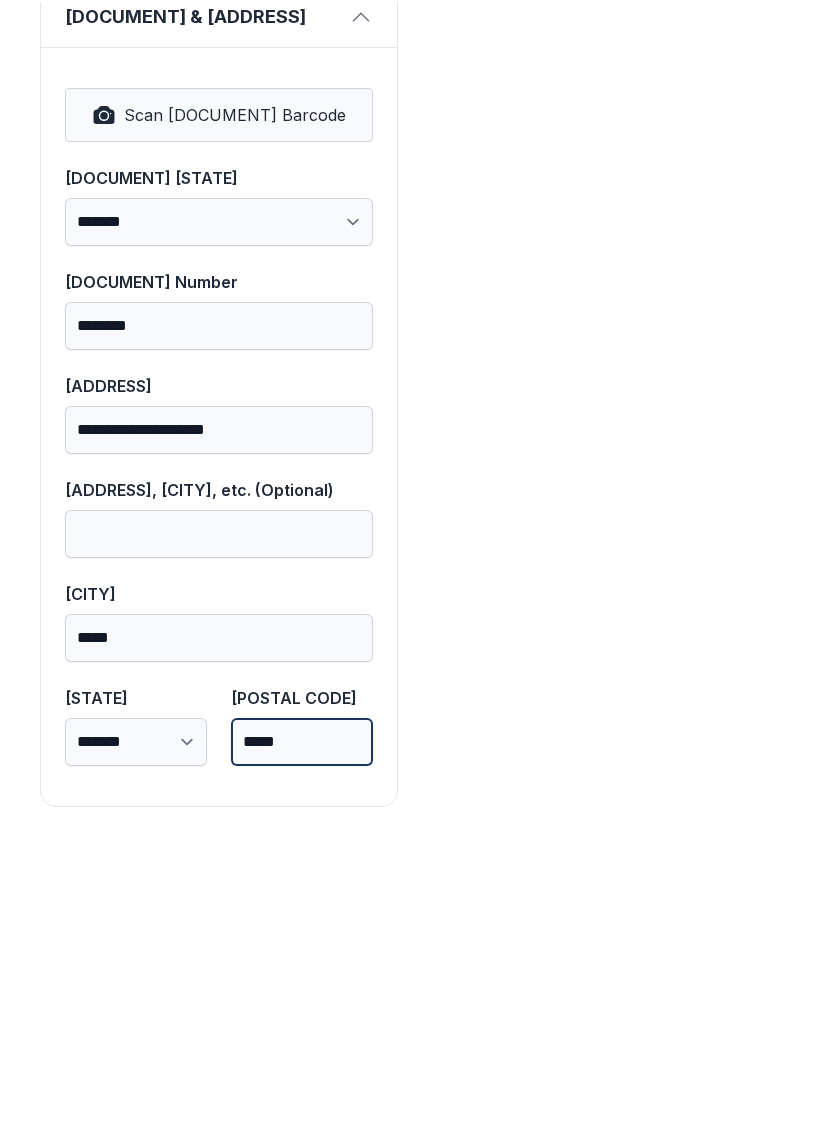 scroll, scrollTop: 1314, scrollLeft: 0, axis: vertical 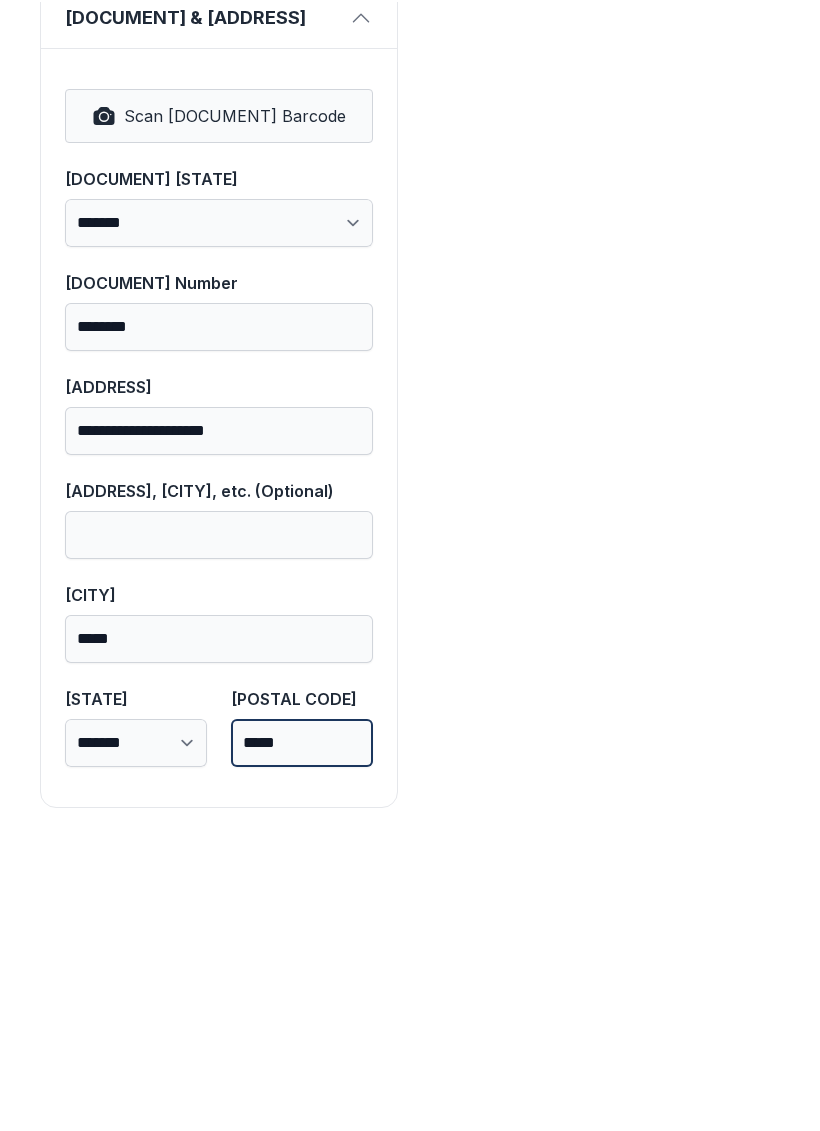 type on "*****" 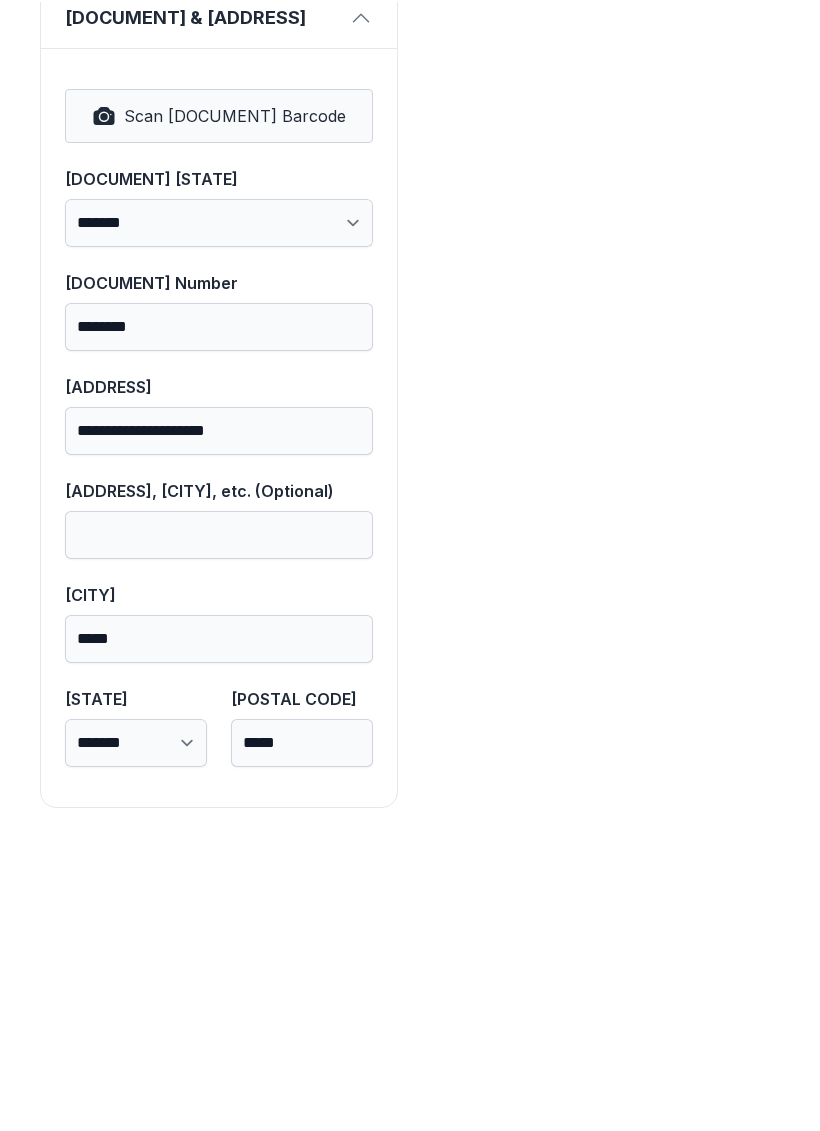 click on "Payment DISCOUNT -$[PRICE] Unit #[NUMBER] $[PRICE] ADMIN_FEE $[PRICE] PROTECTION_PLAN-1 $[PRICE] Total $[PRICE]" at bounding box center (601, 116) 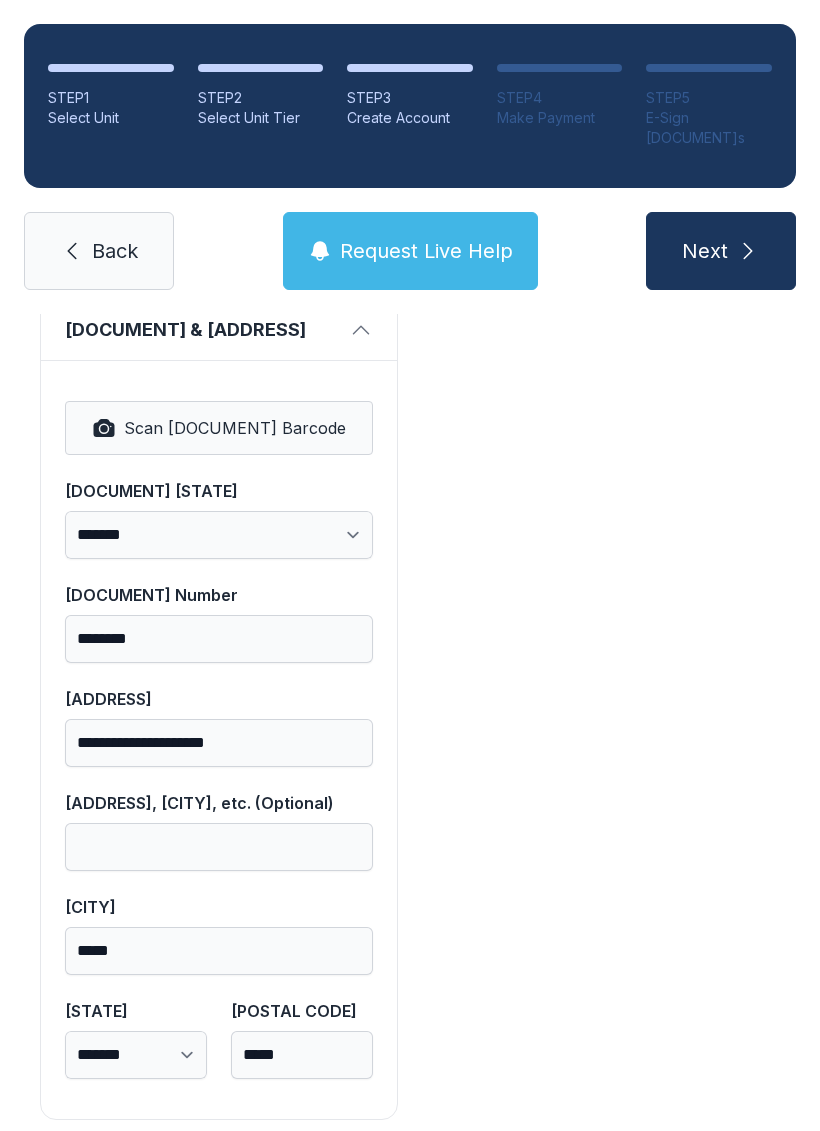 click on "Next" at bounding box center (705, 251) 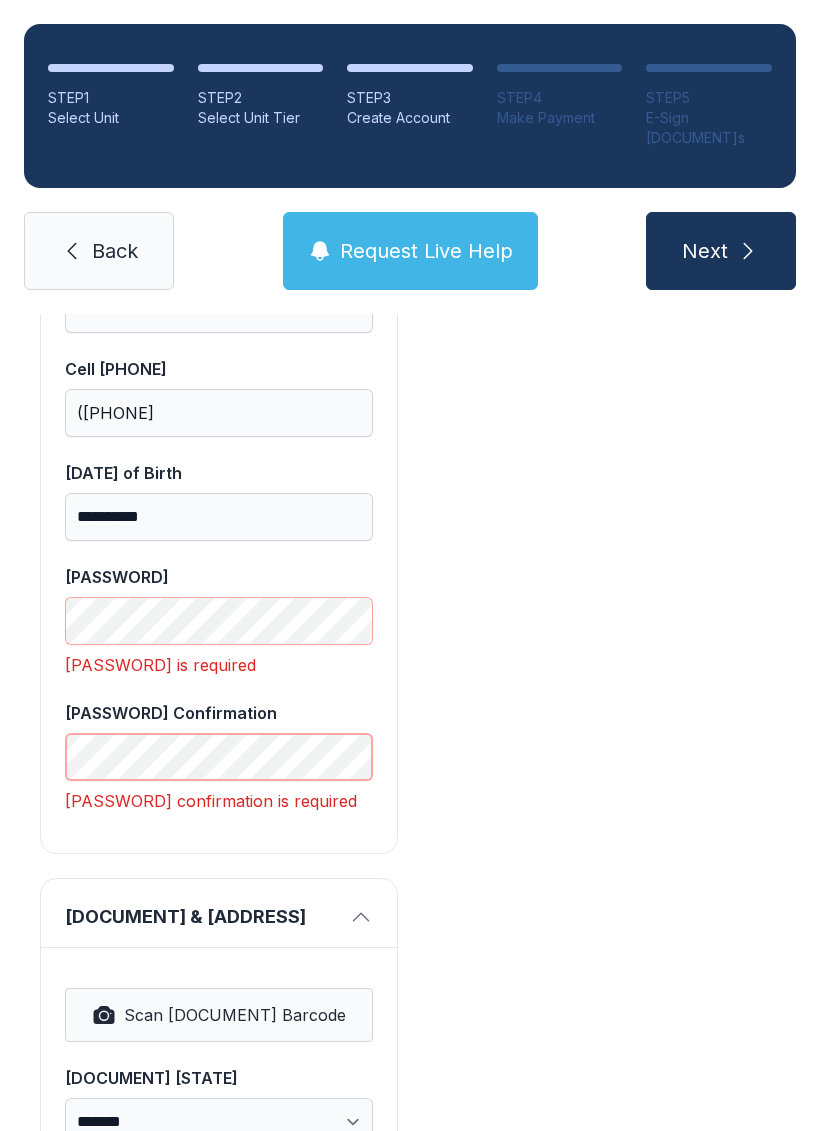 click on "Next" at bounding box center [721, 251] 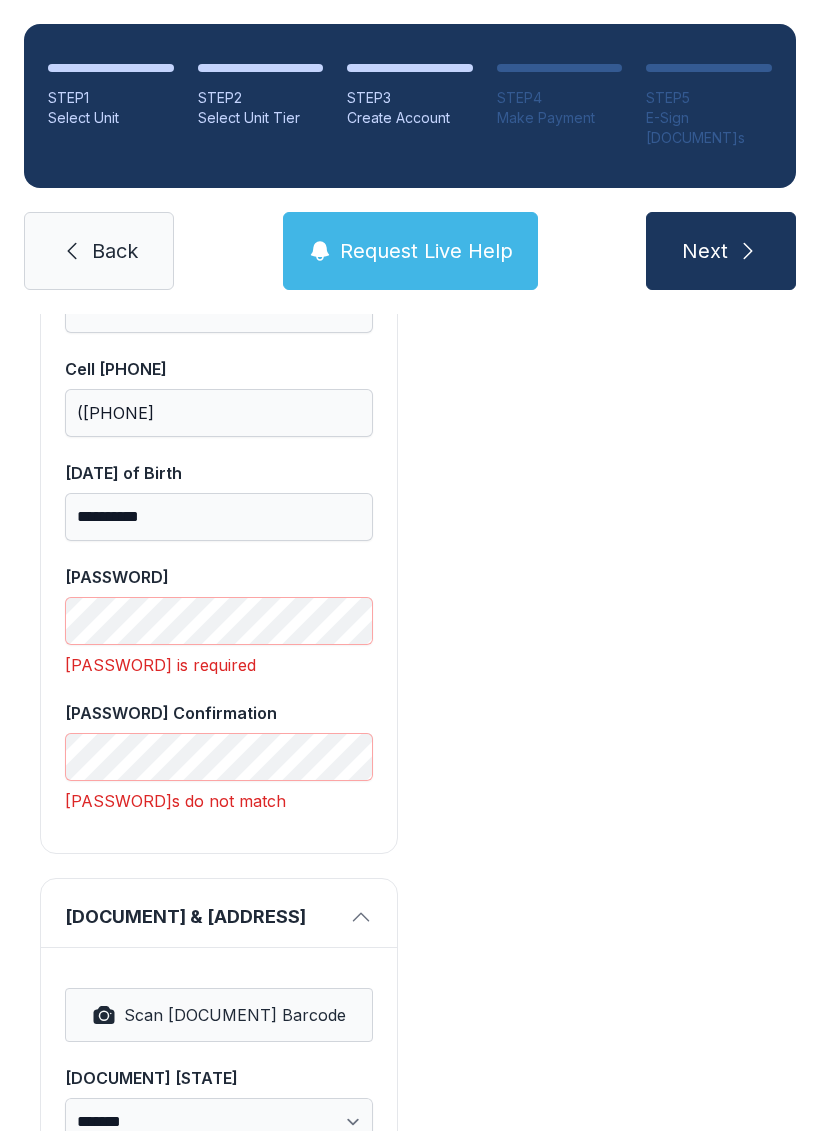 click on "Back" at bounding box center (99, 251) 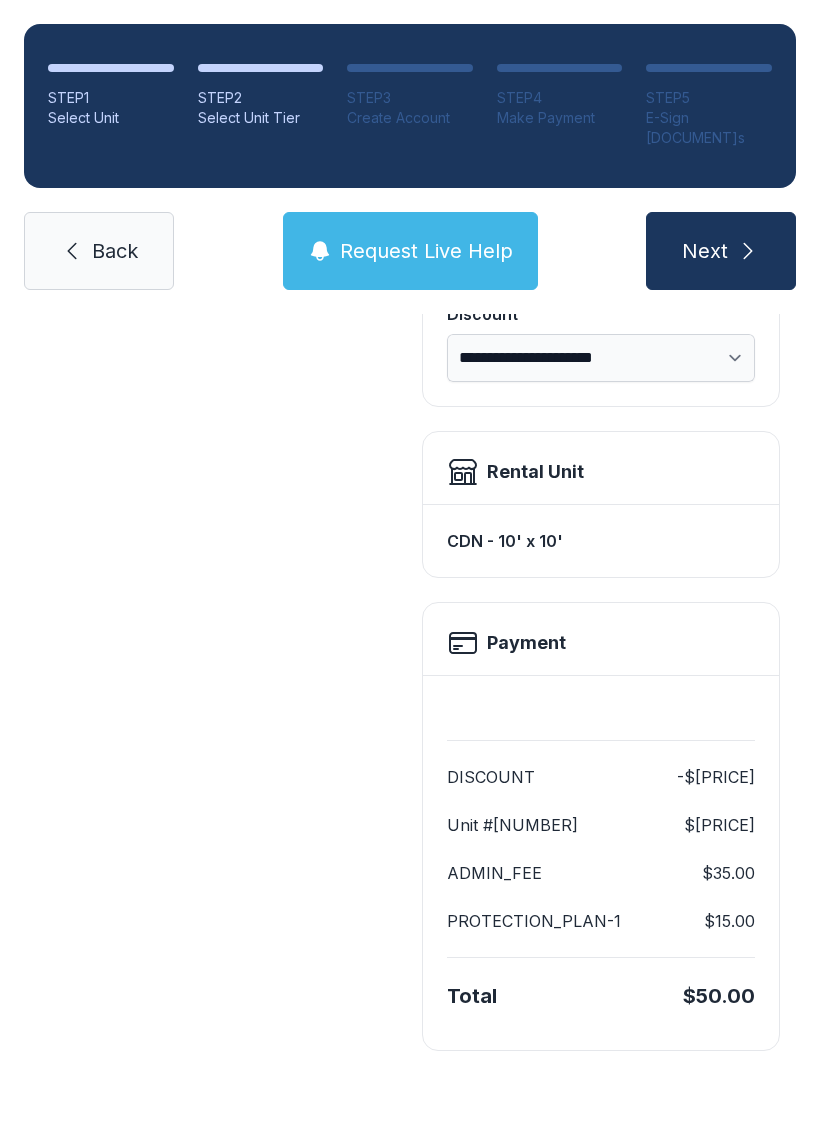 scroll, scrollTop: 0, scrollLeft: 0, axis: both 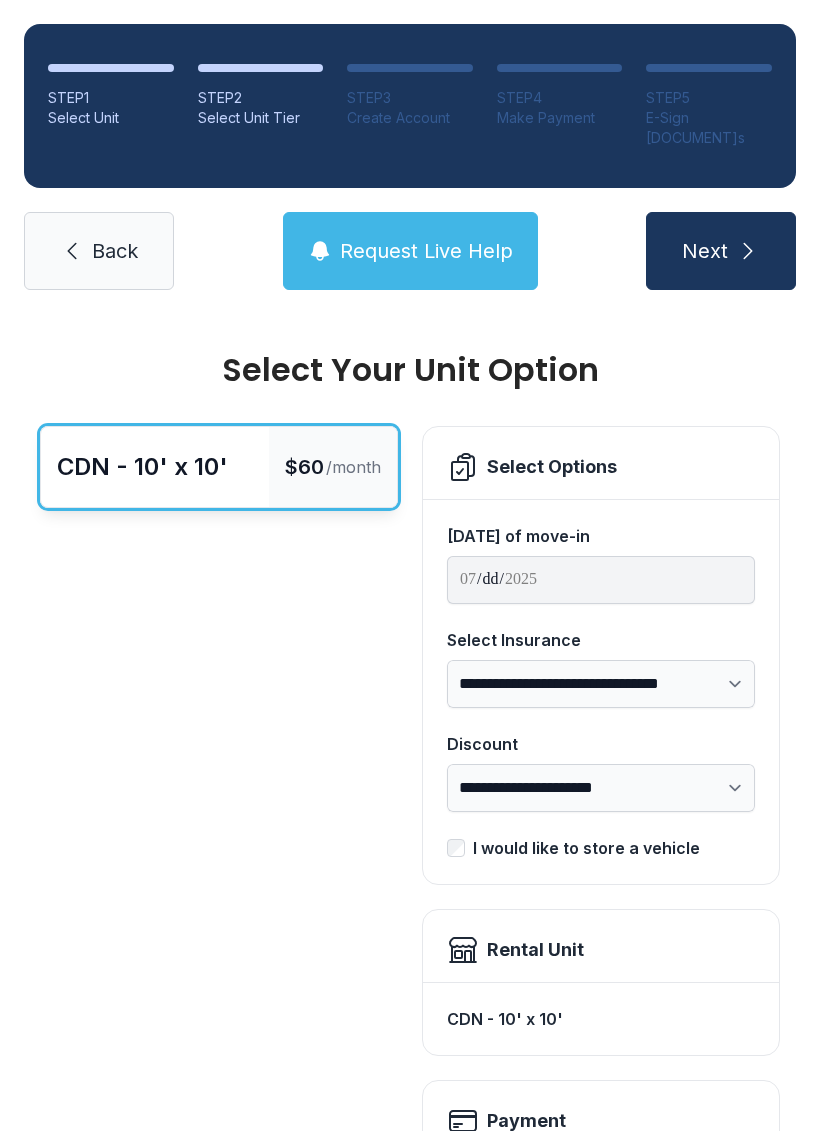 click on "Request Live Help" at bounding box center [410, 251] 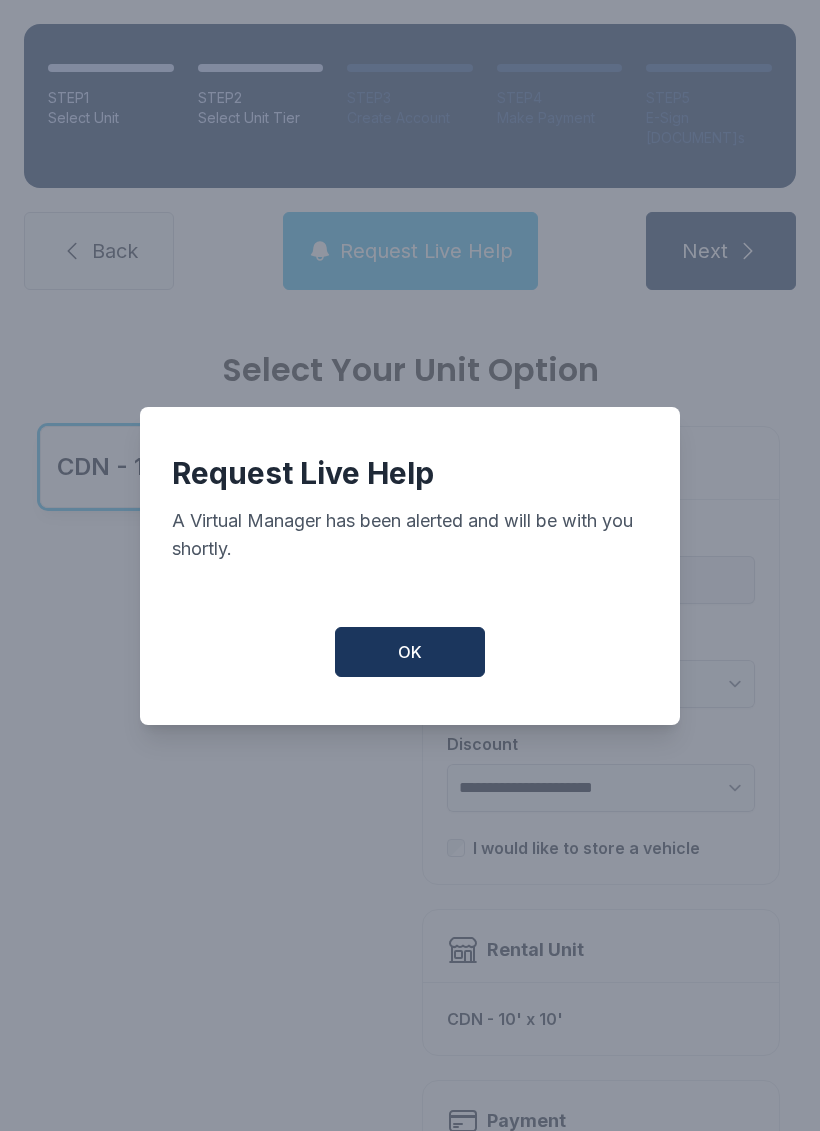 click on "OK" at bounding box center (410, 652) 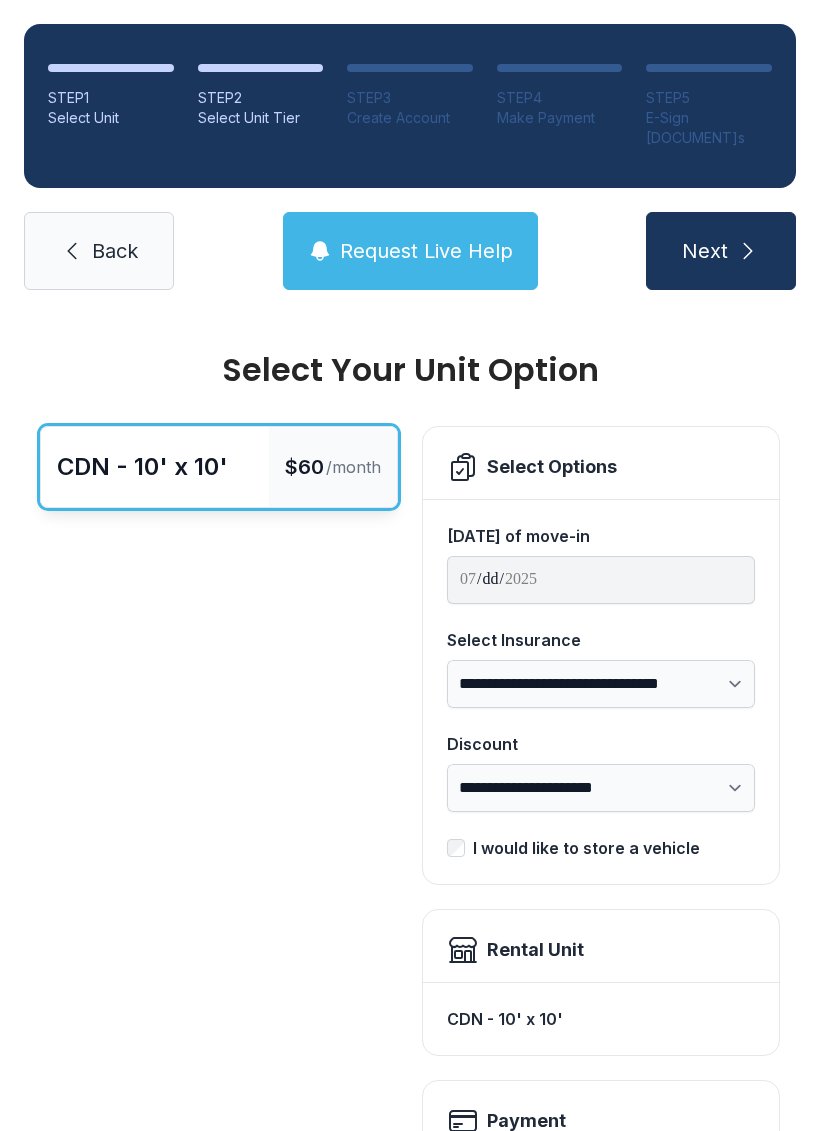click on "Request Live Help" at bounding box center (426, 251) 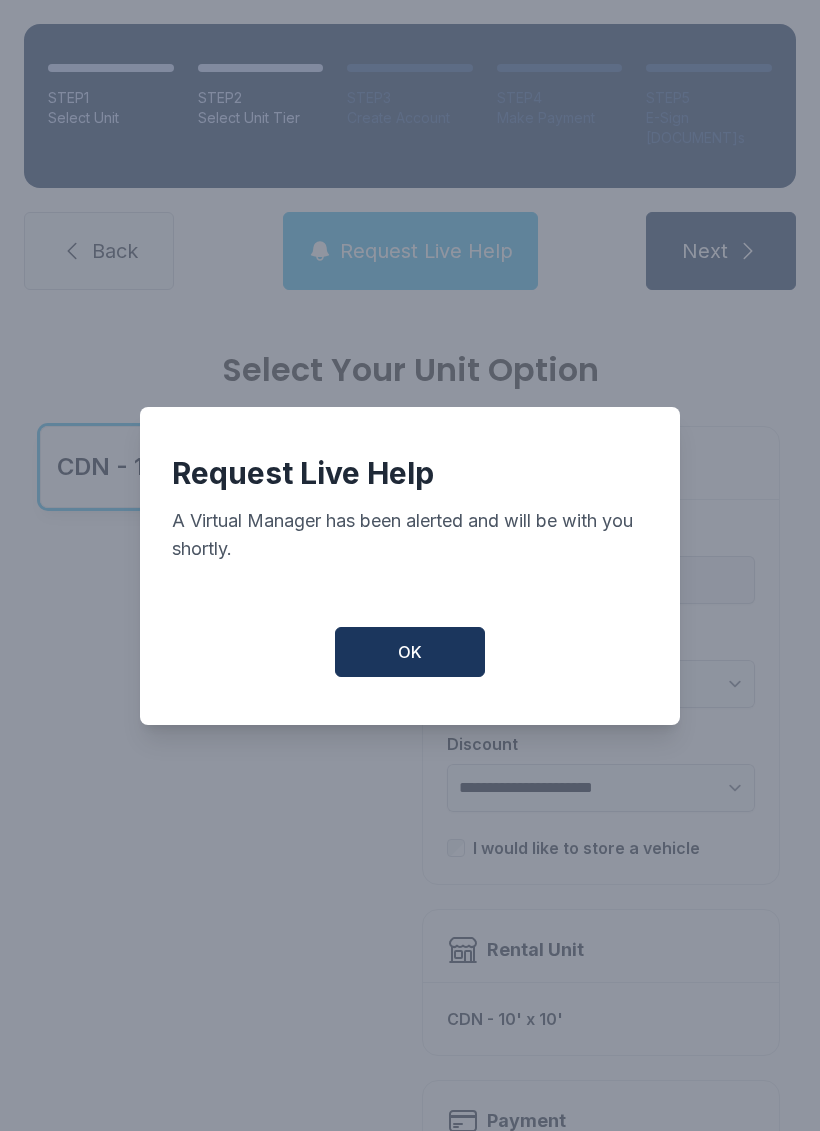click on "OK" at bounding box center (410, 652) 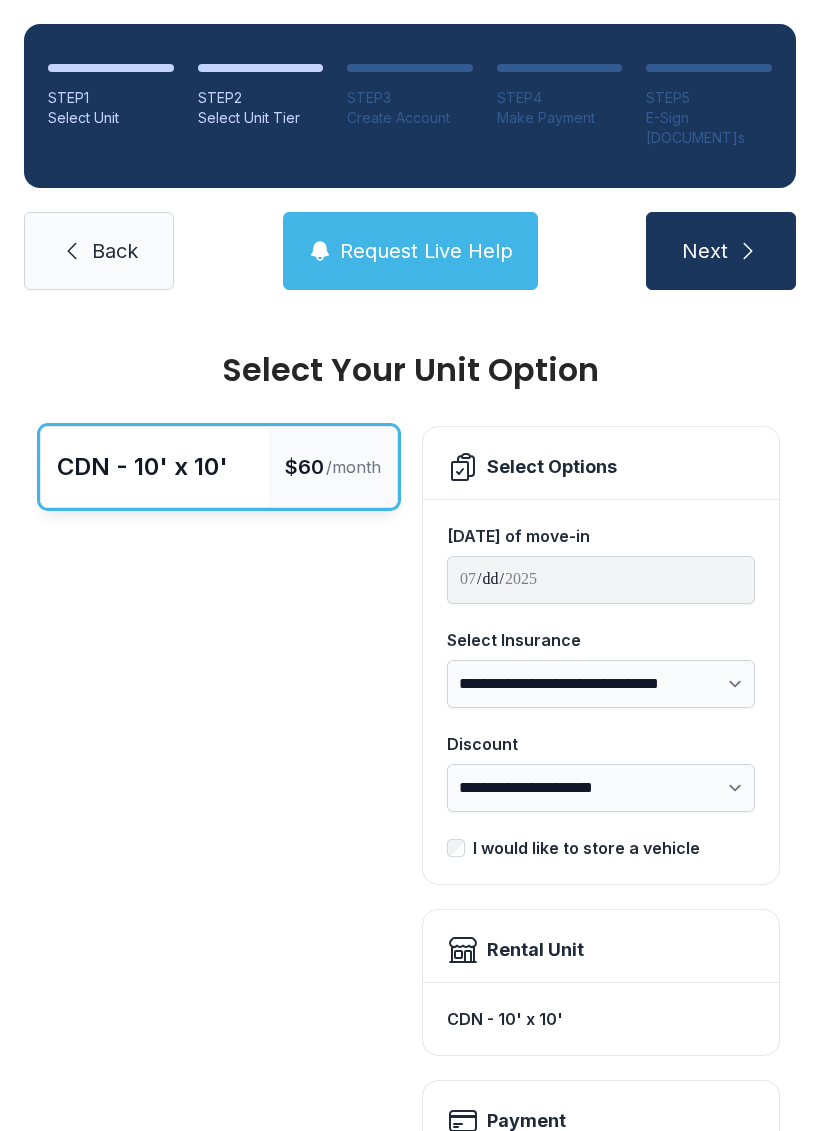 click on "Request Live Help" at bounding box center (410, 251) 